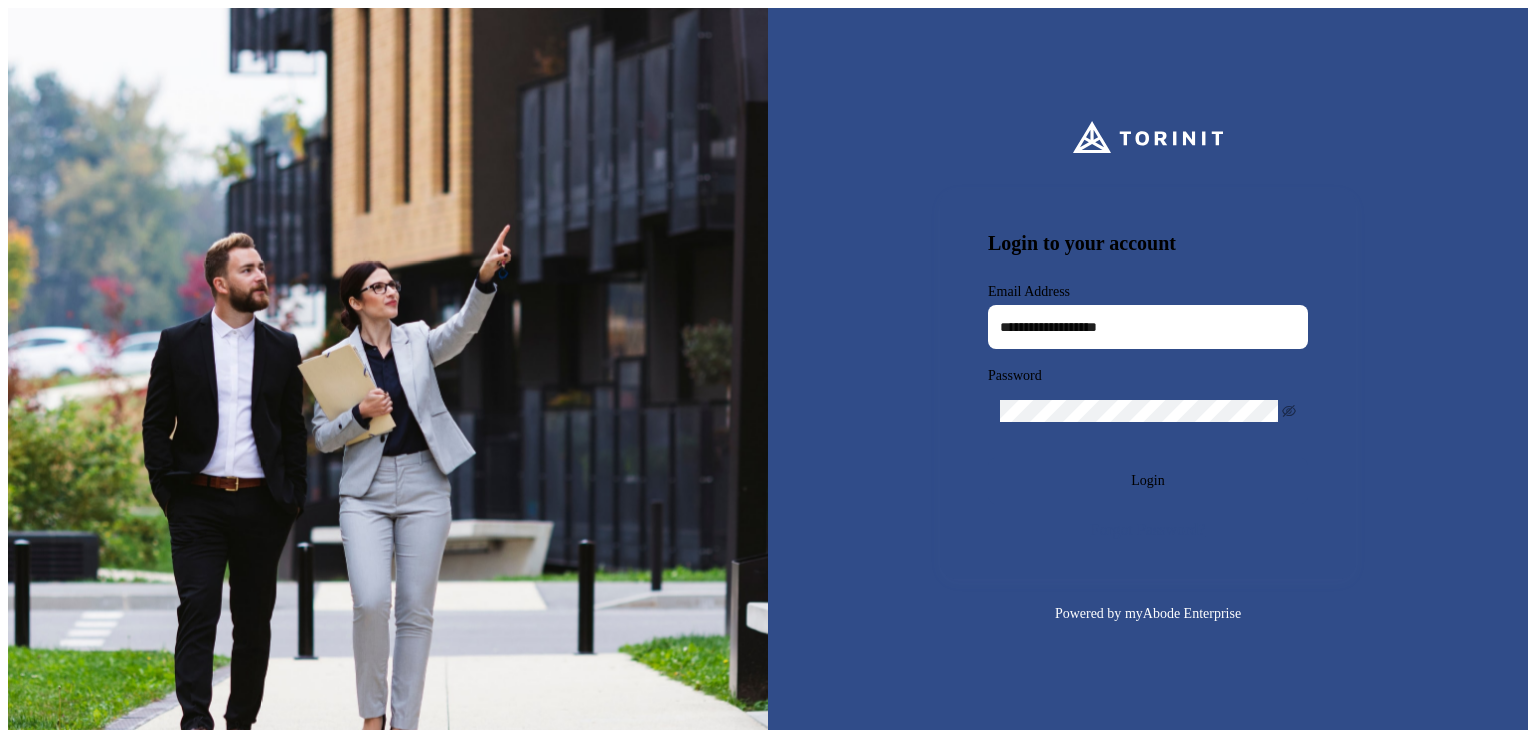 scroll, scrollTop: 0, scrollLeft: 0, axis: both 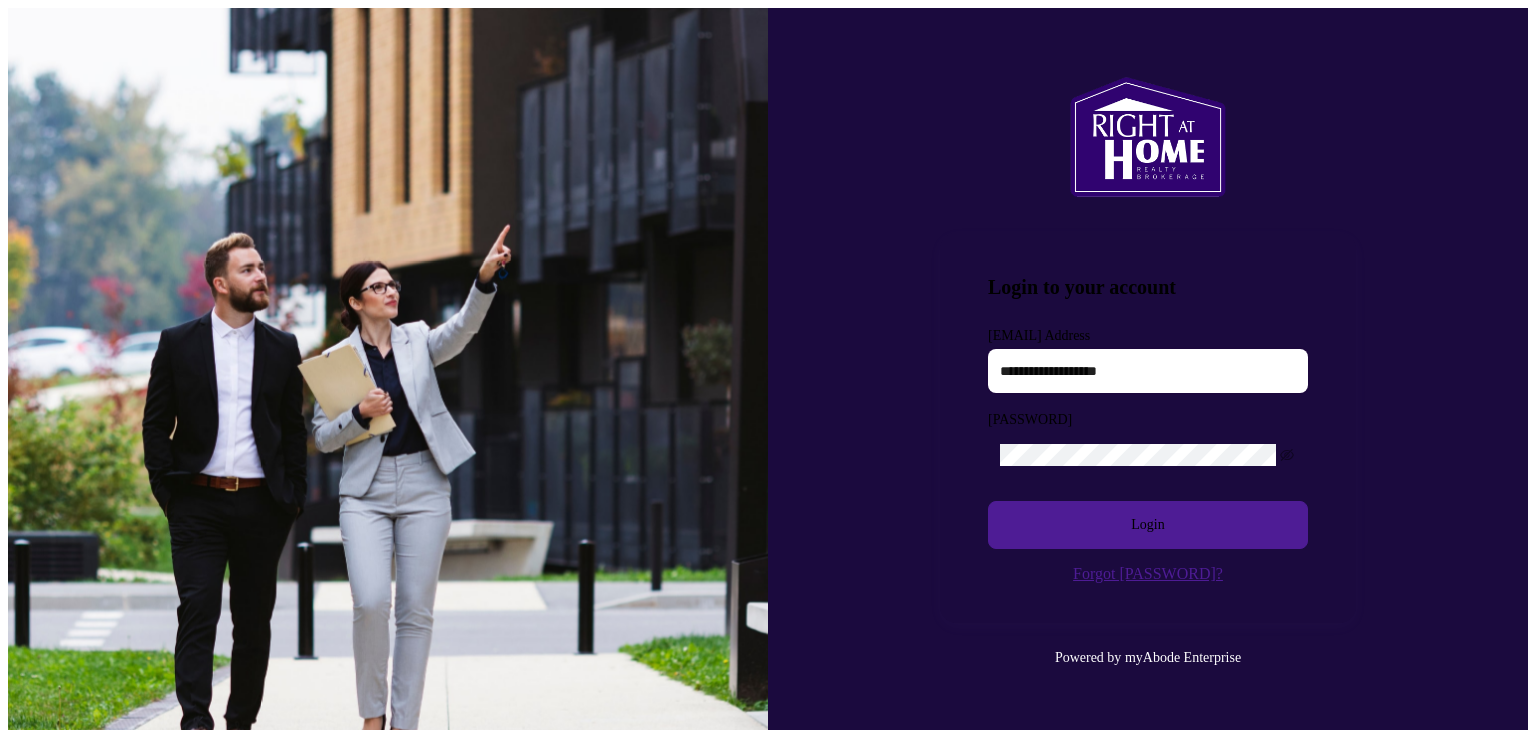 type on "**********" 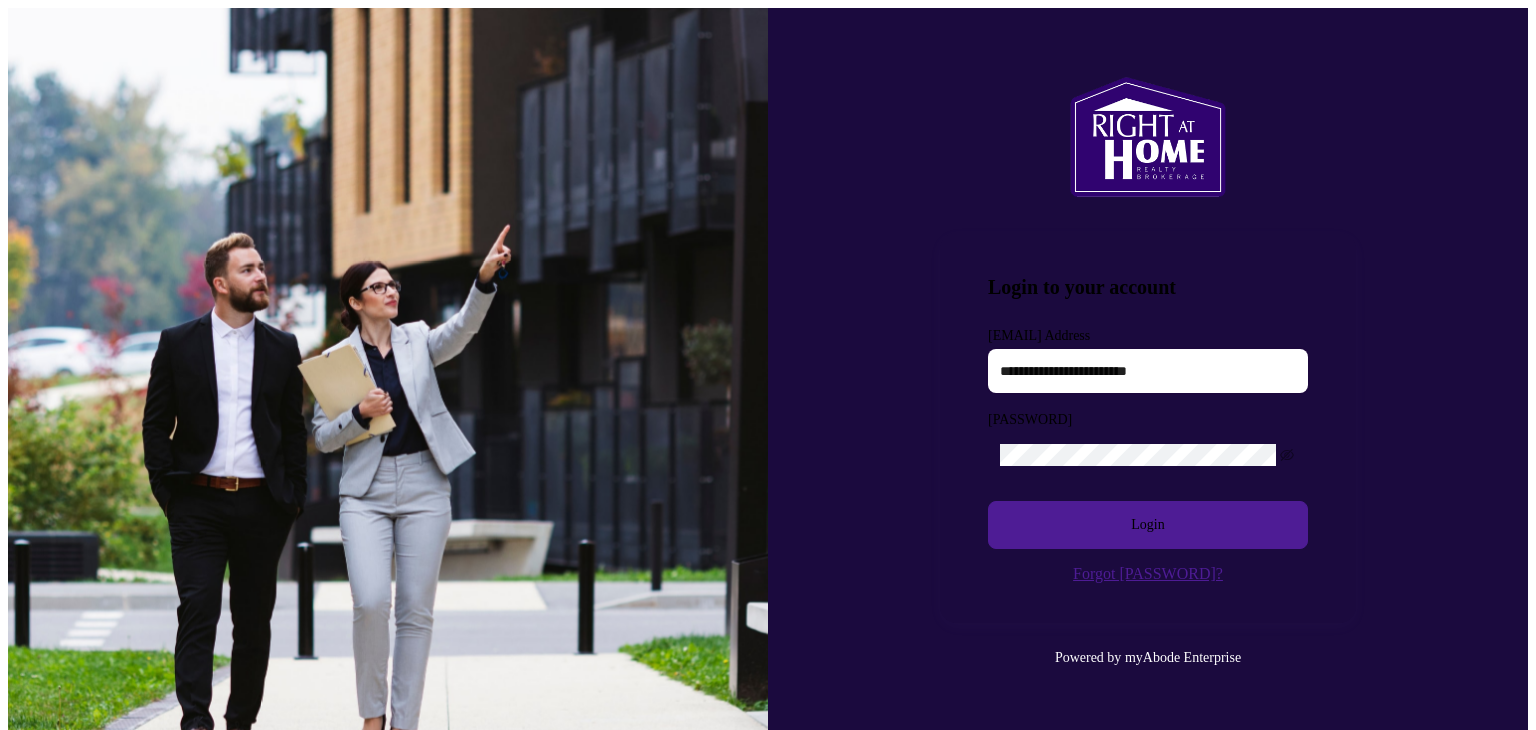 click on "**********" at bounding box center (1148, 371) 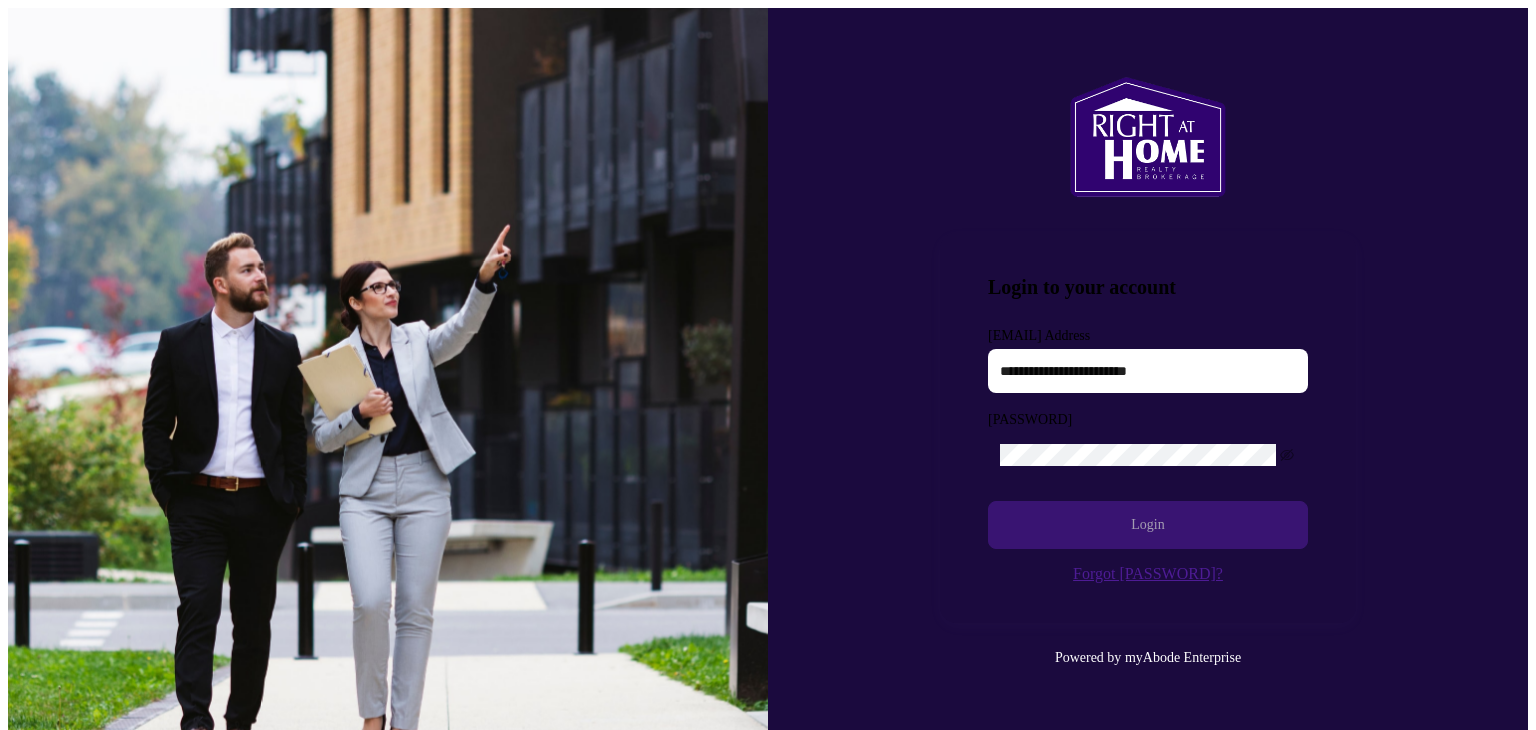 click on "Login" at bounding box center (1148, 525) 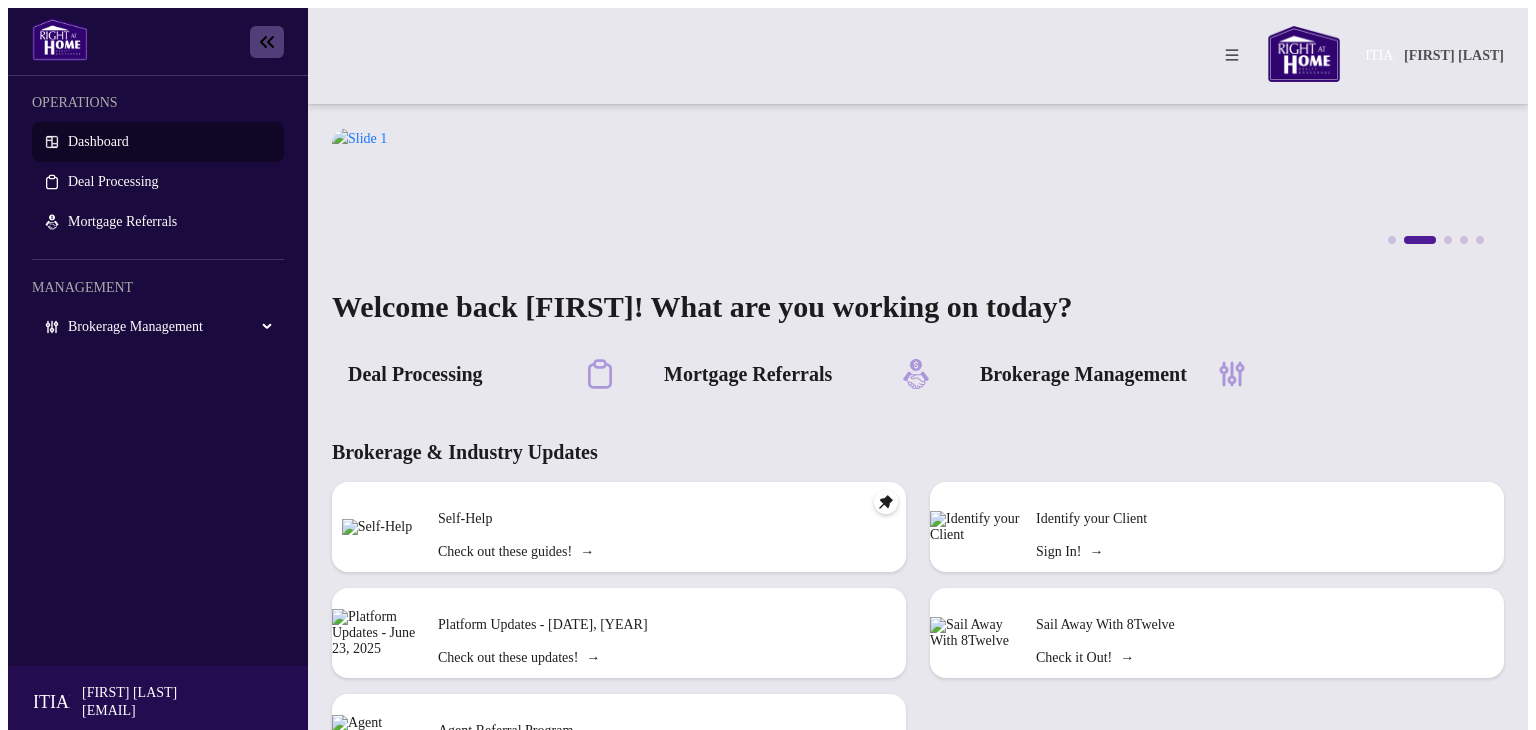 click on "Brokerage Management" at bounding box center (158, 327) 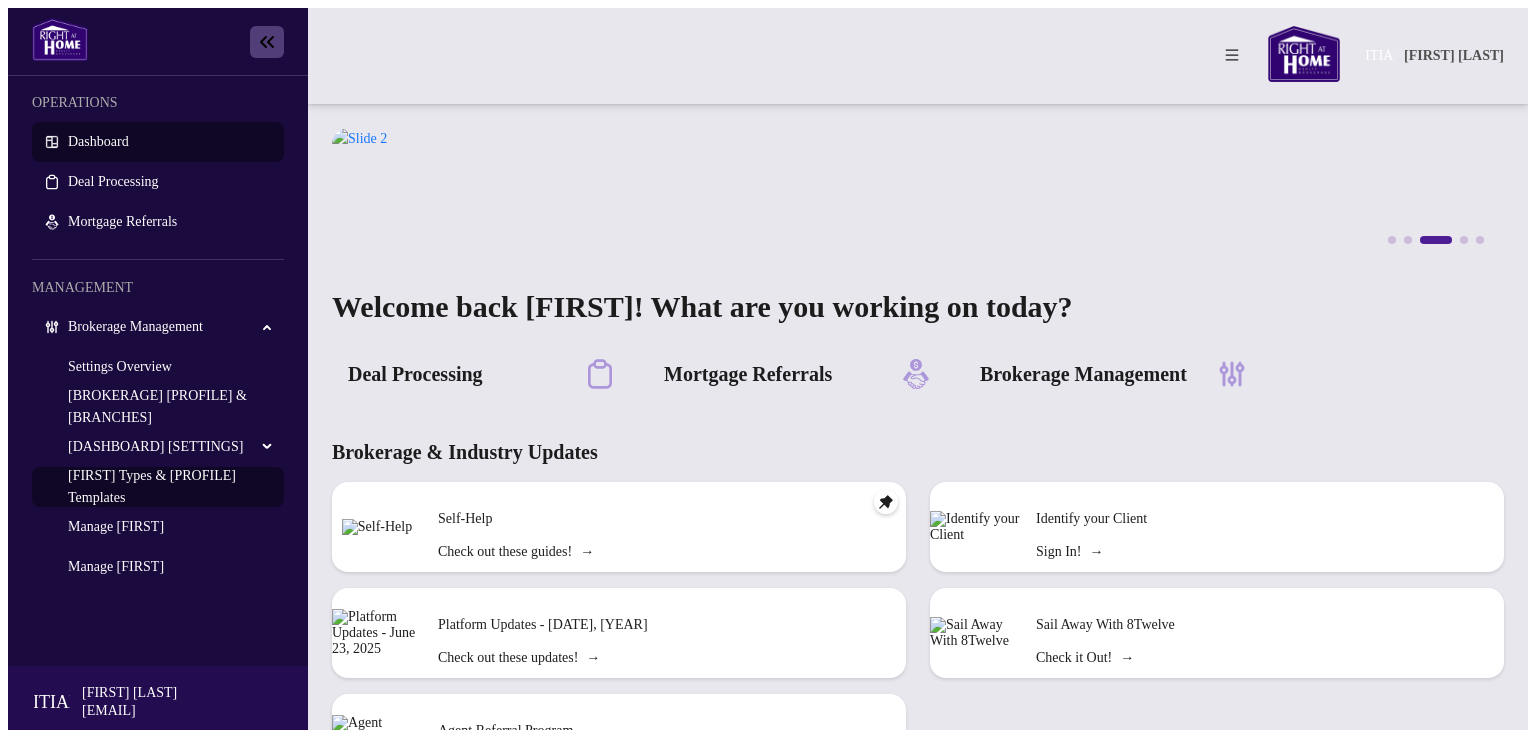 click on "[FIRST] Types & [PROFILE] Templates" at bounding box center (153, 486) 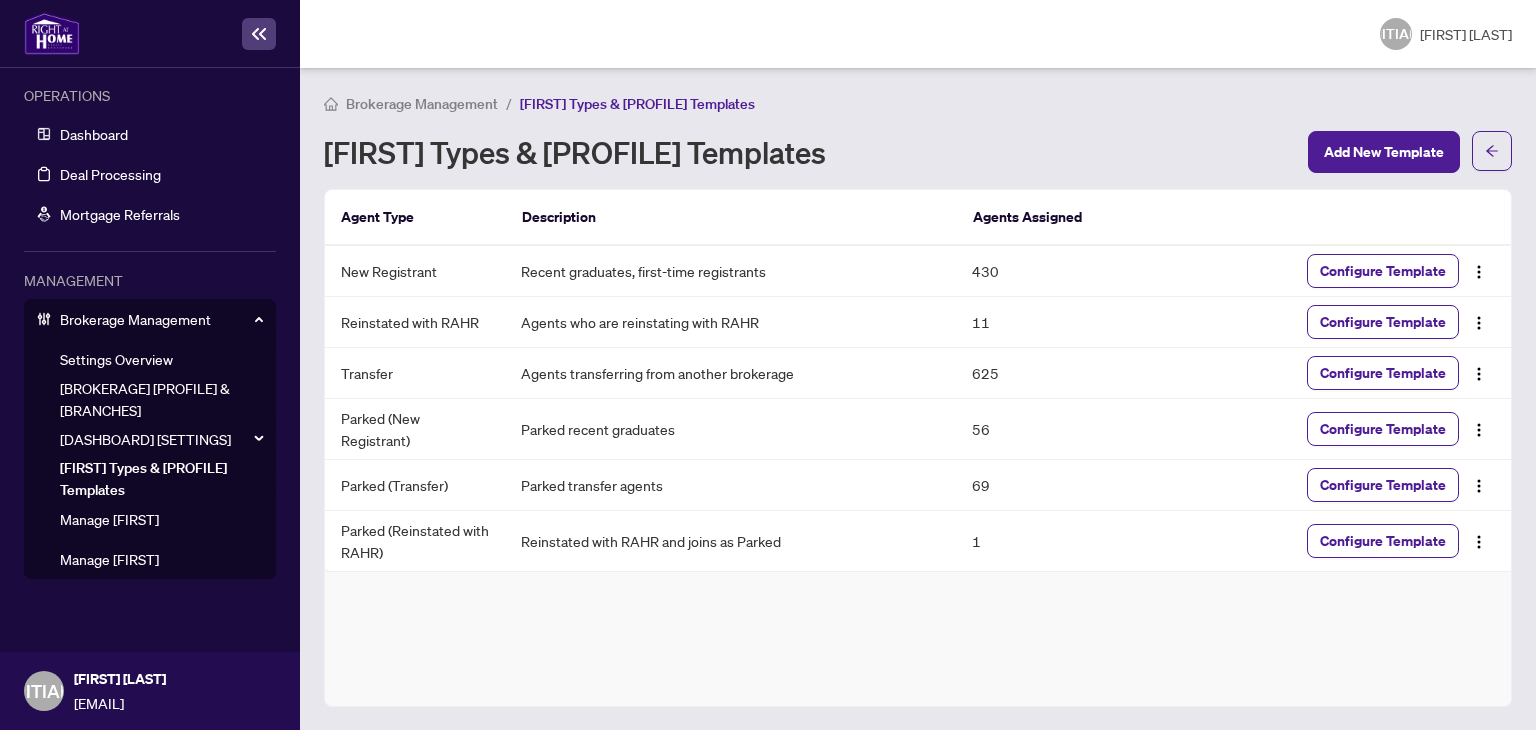 click on "[EMAIL]" at bounding box center (918, 448) 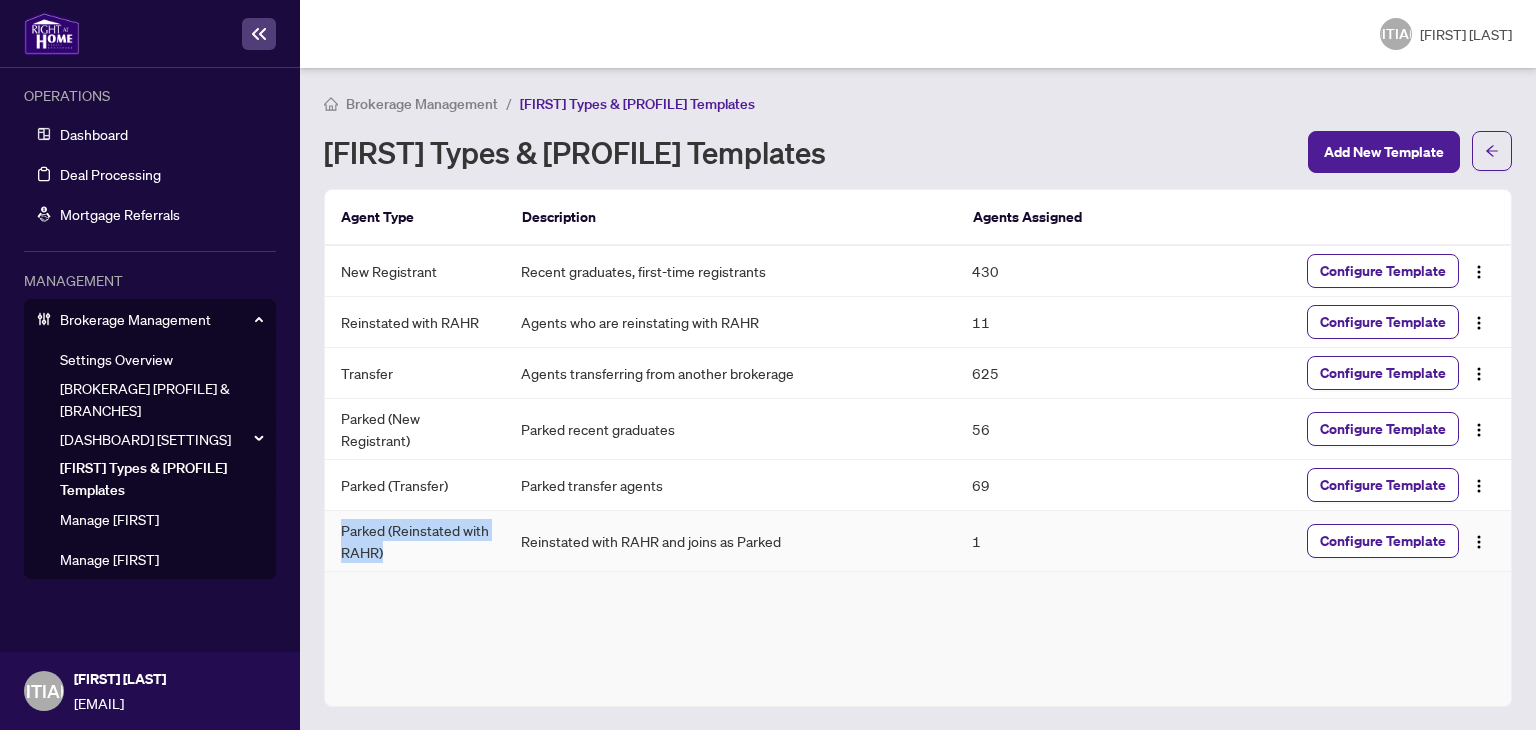drag, startPoint x: 388, startPoint y: 546, endPoint x: 324, endPoint y: 523, distance: 68.007355 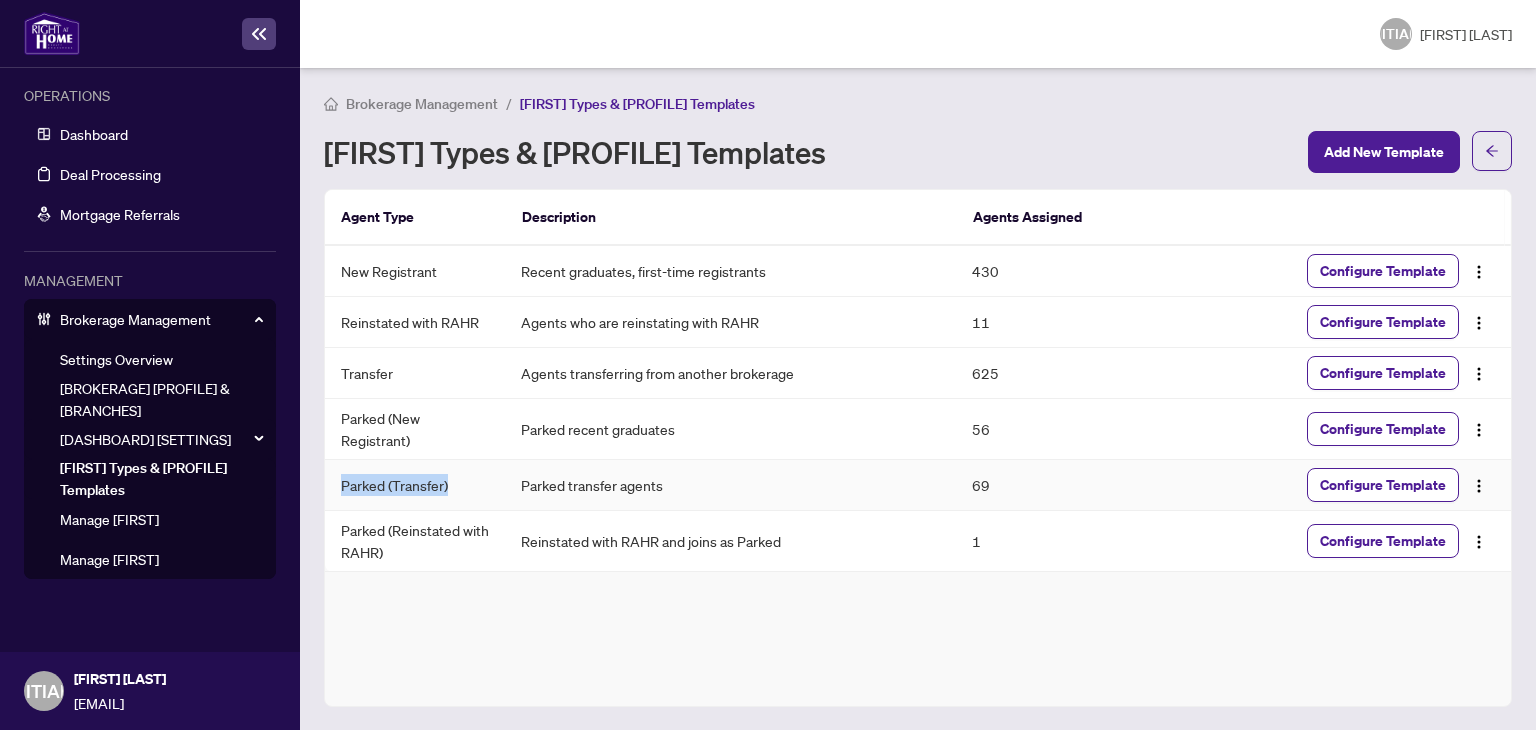 drag, startPoint x: 460, startPoint y: 481, endPoint x: 333, endPoint y: 478, distance: 127.03543 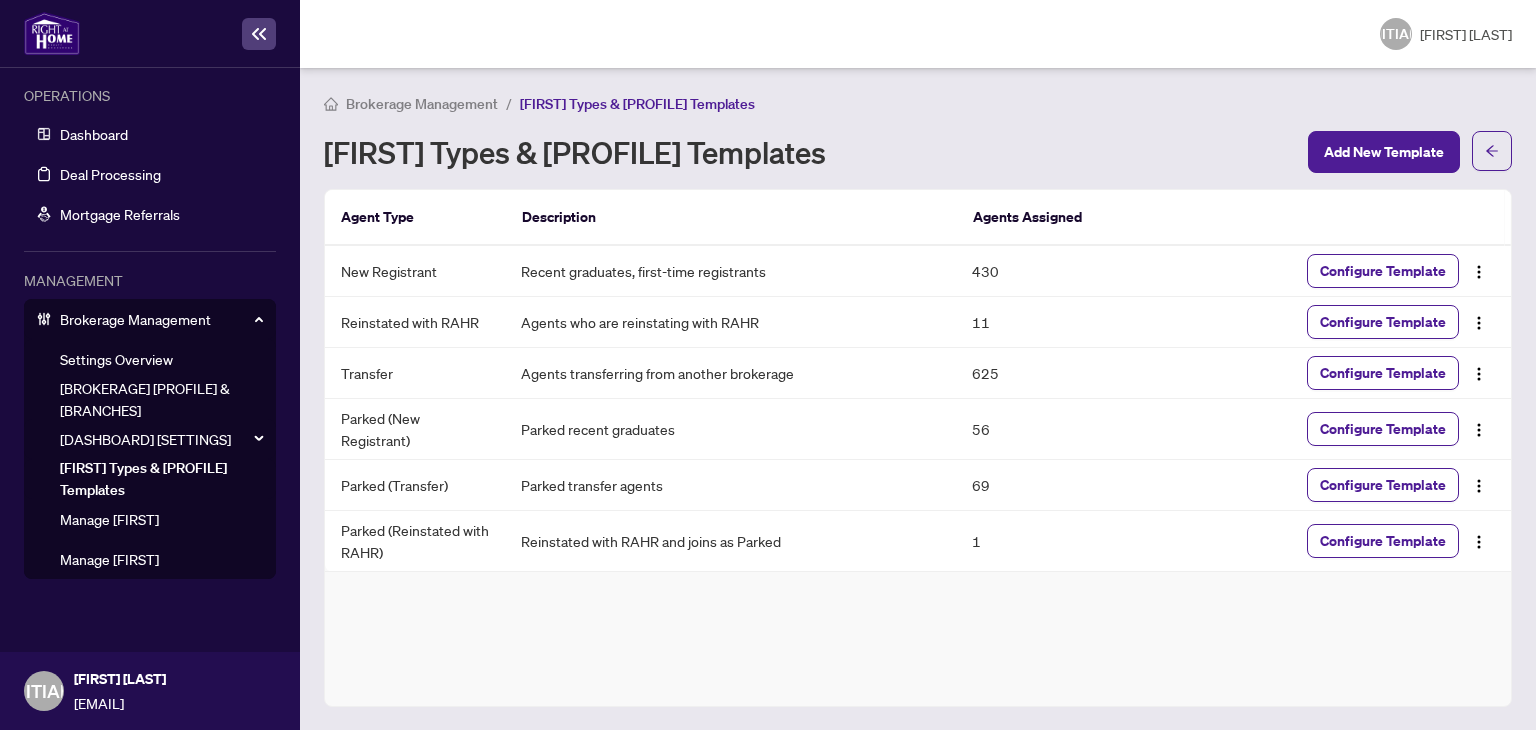click on "[EMAIL]" at bounding box center (918, 448) 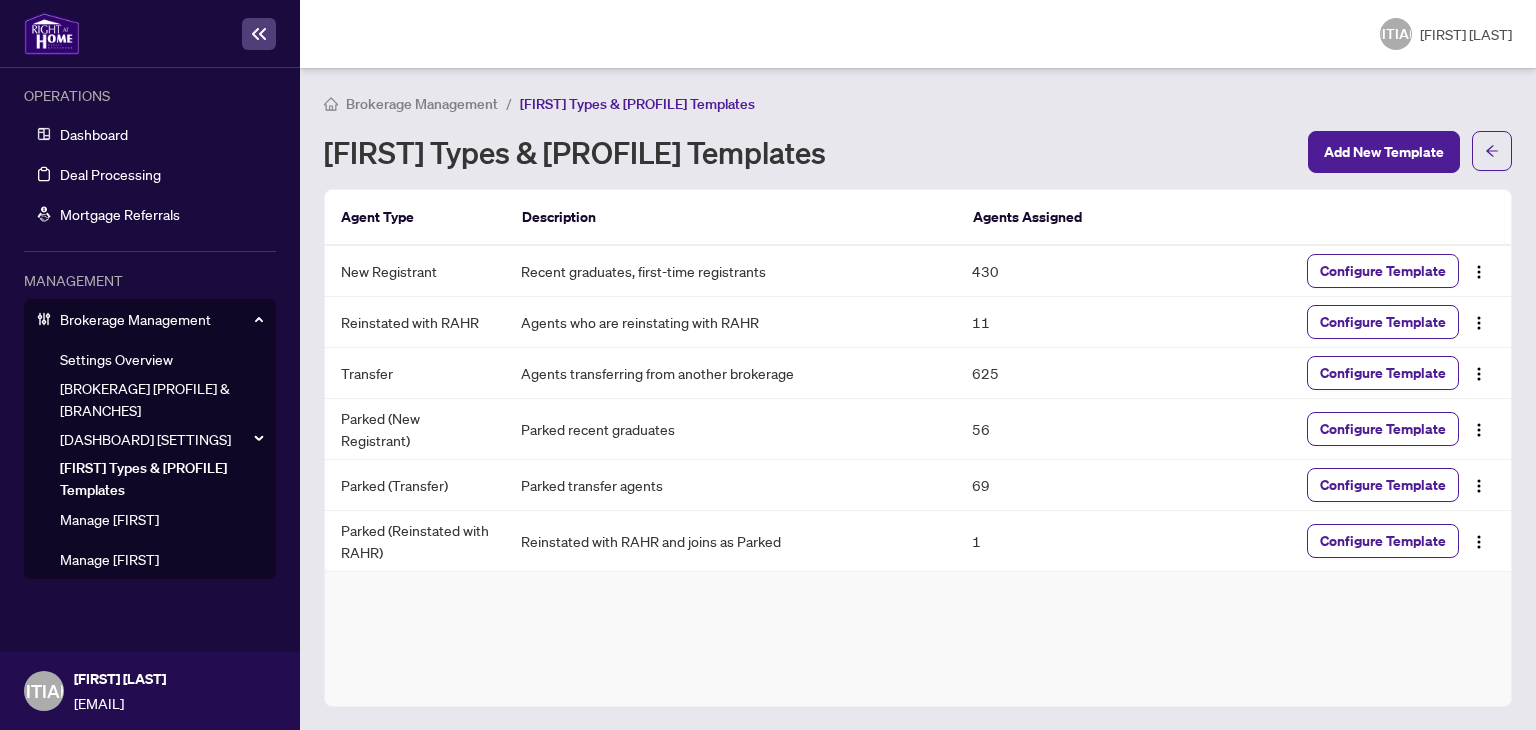 click on "Manage [FIRST]" at bounding box center [109, 519] 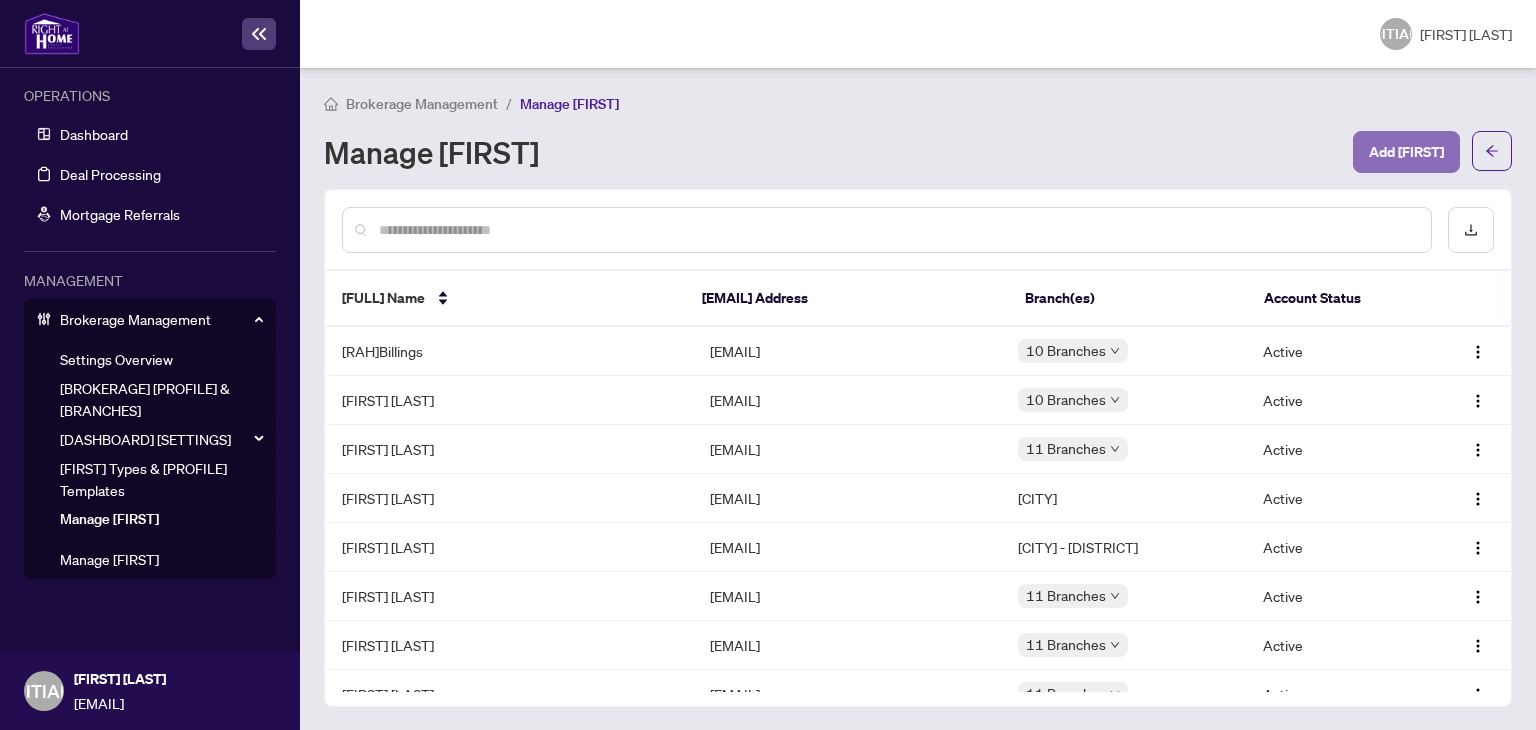 click on "Add [FIRST]" at bounding box center (1406, 152) 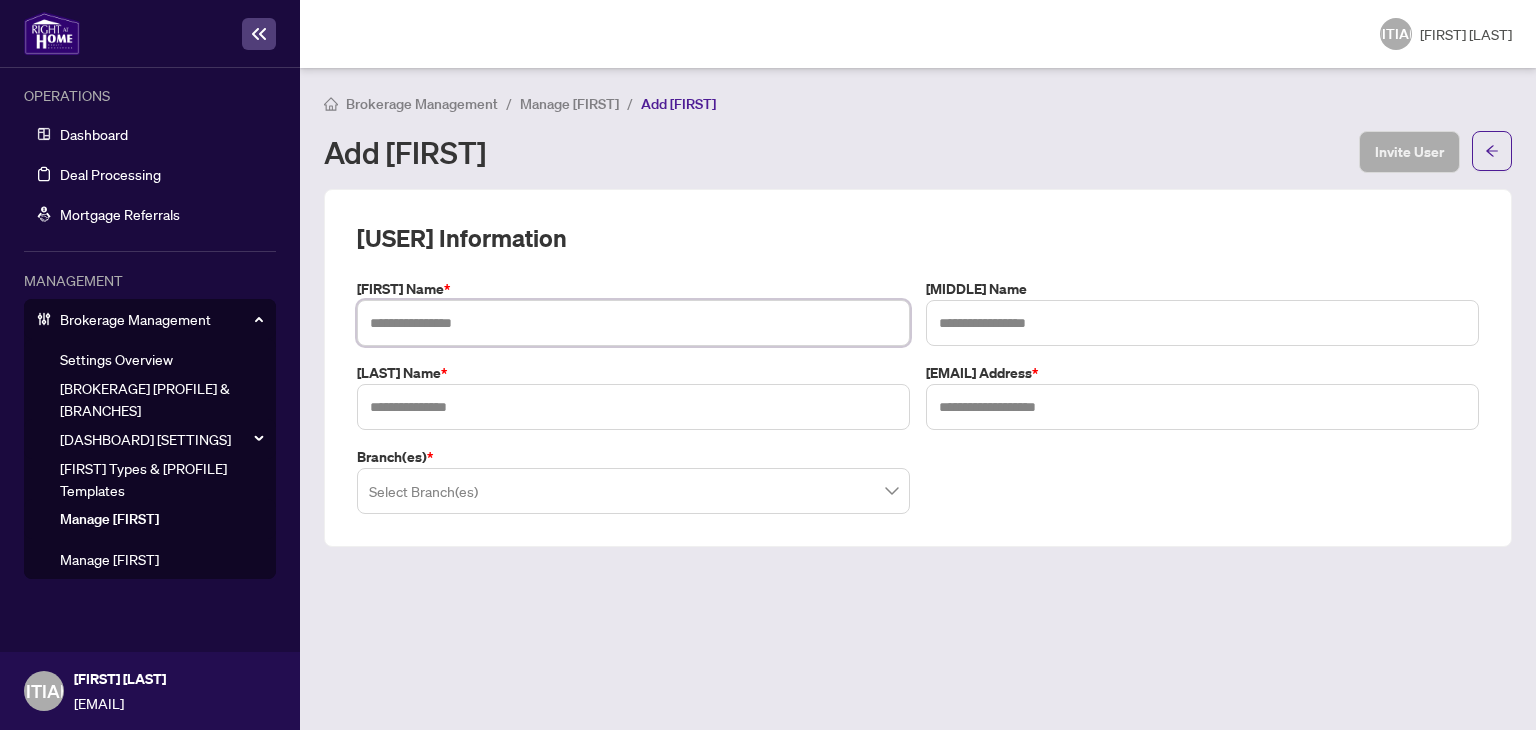 click at bounding box center [633, 323] 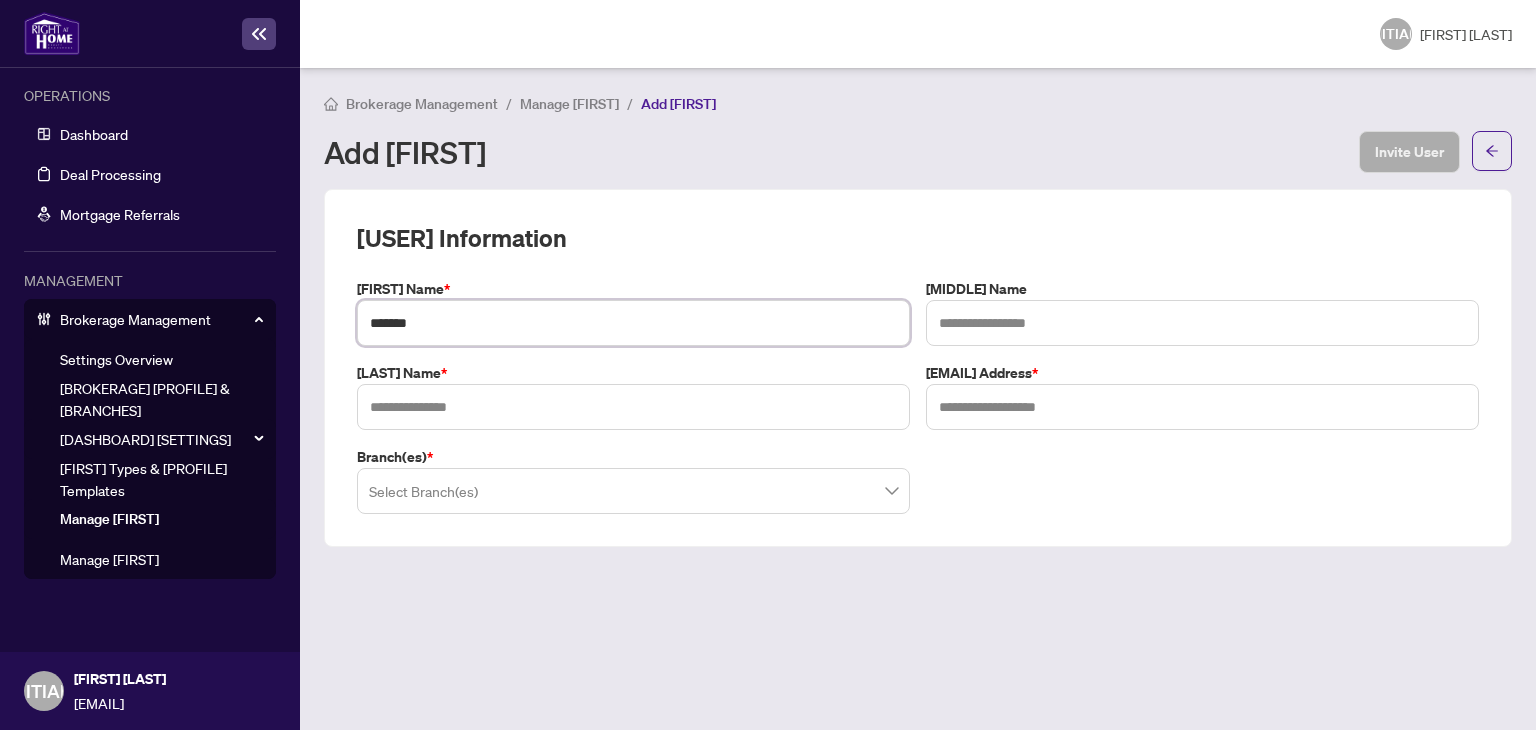 type on "*******" 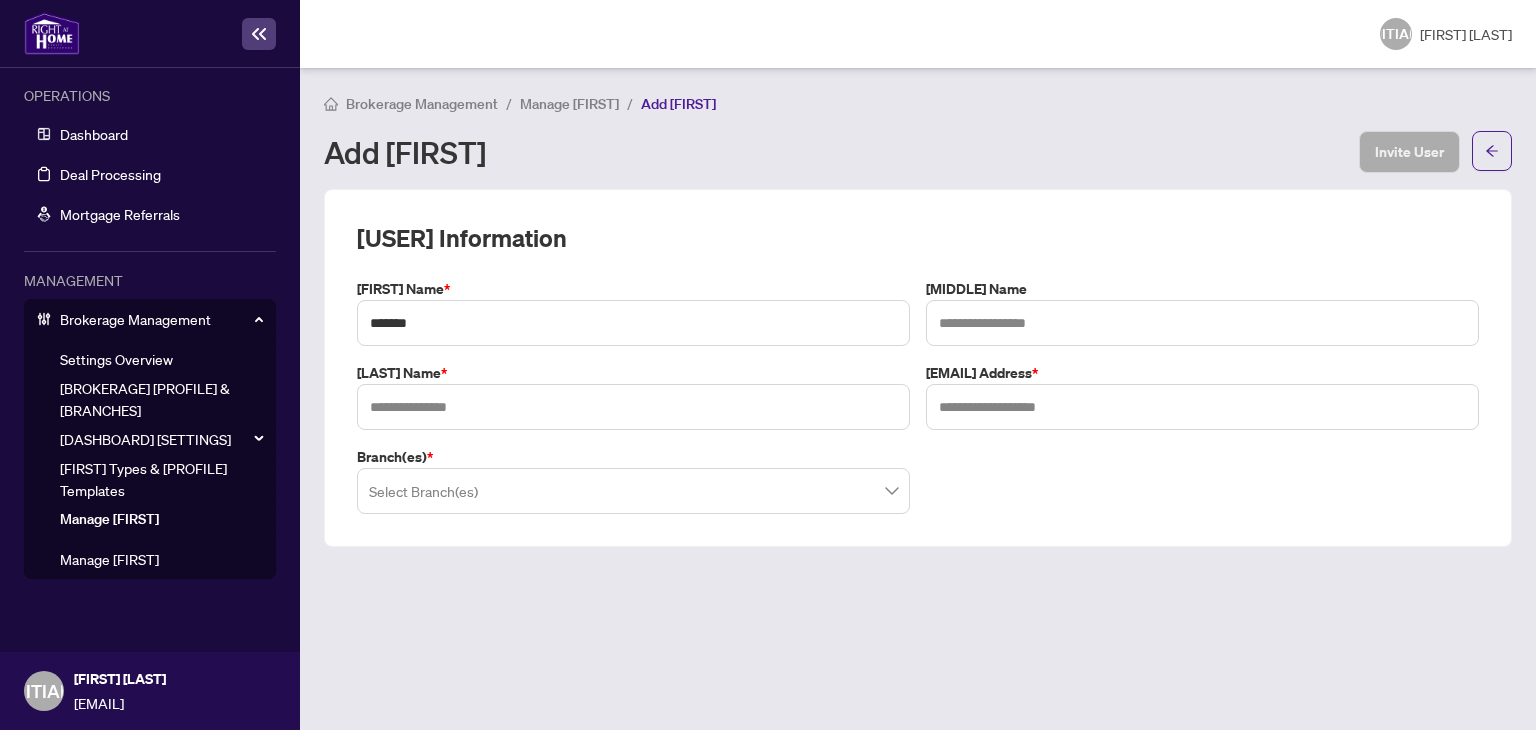 click on "[FIRST] Types & [PROFILE] Templates" at bounding box center [145, 479] 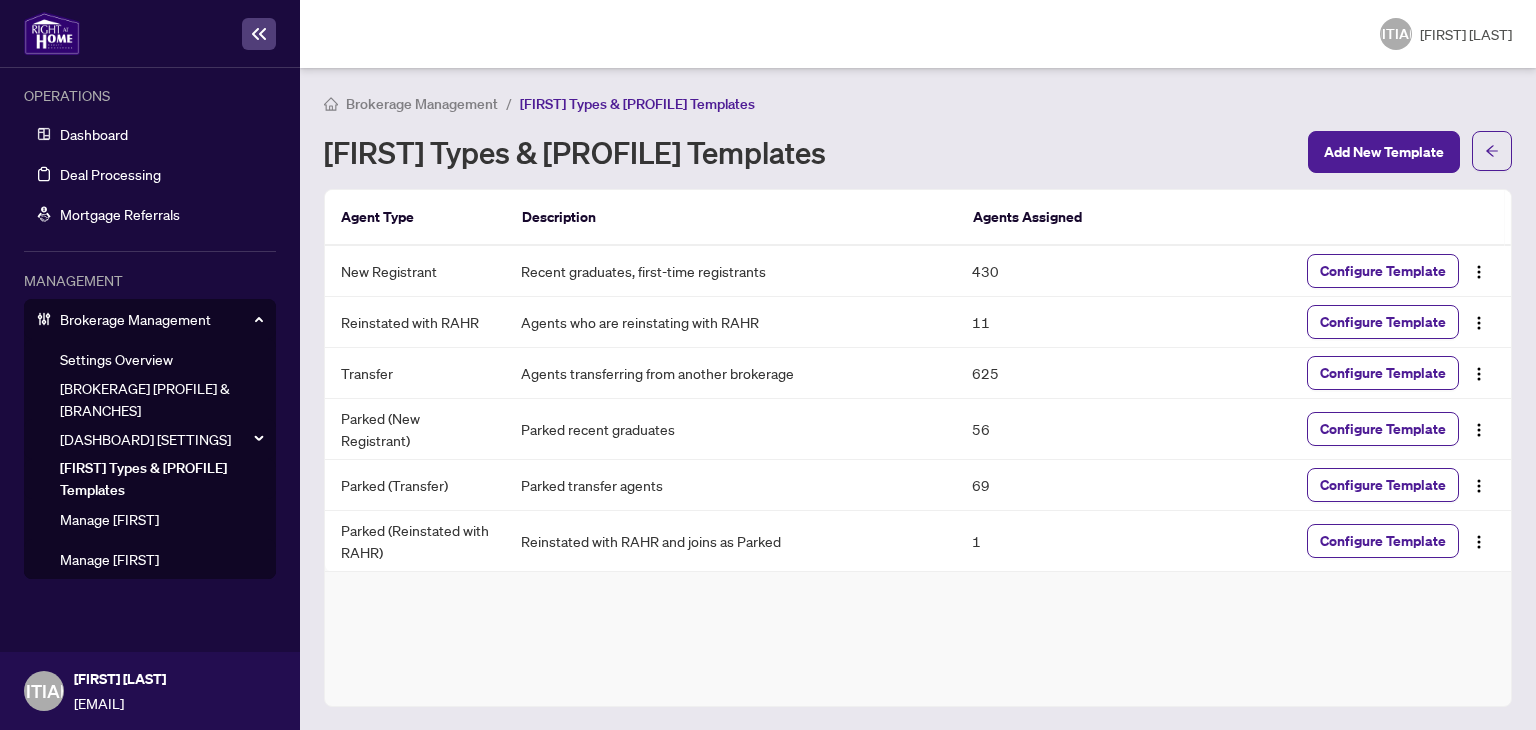 click on "Manage [FIRST]" at bounding box center (109, 559) 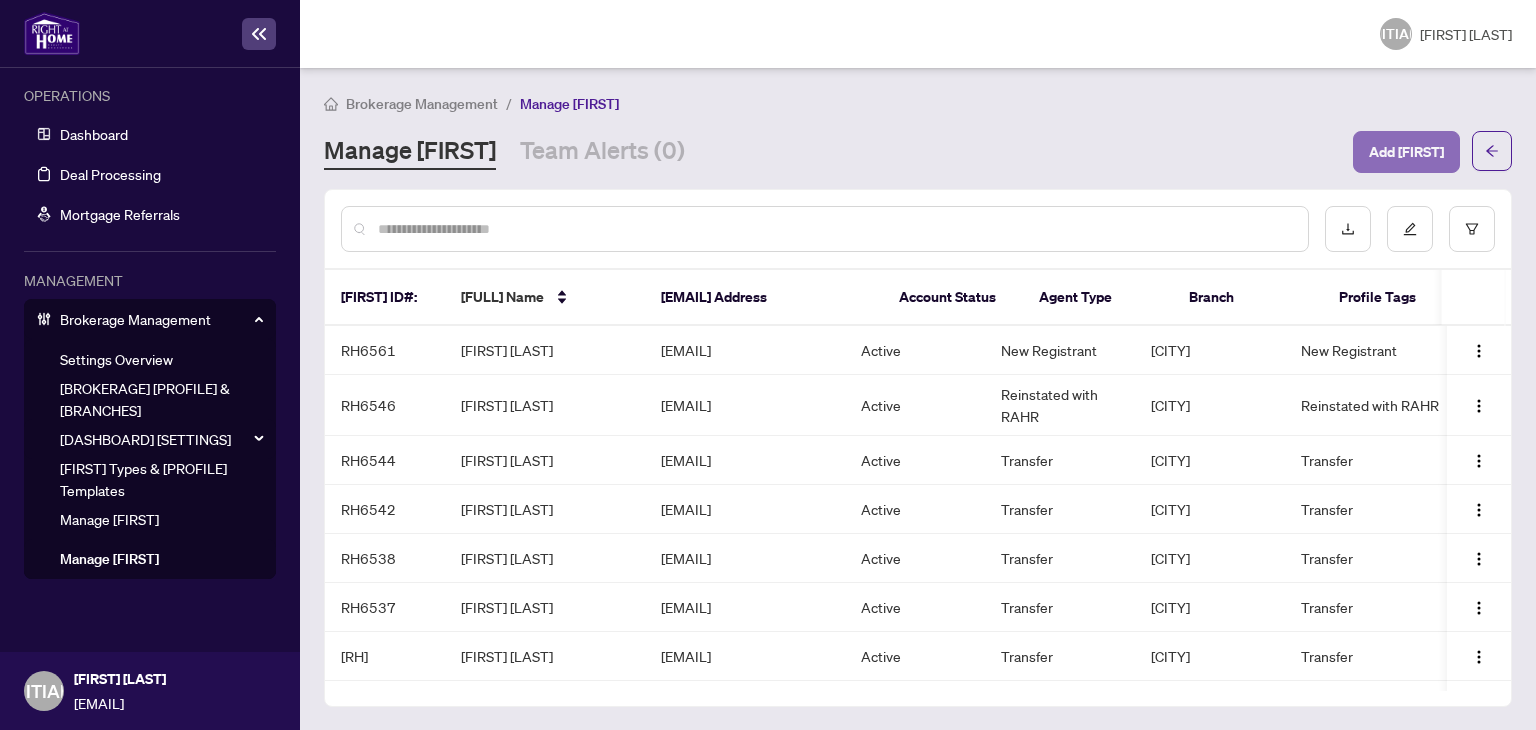 click on "Add [FIRST]" at bounding box center [1406, 152] 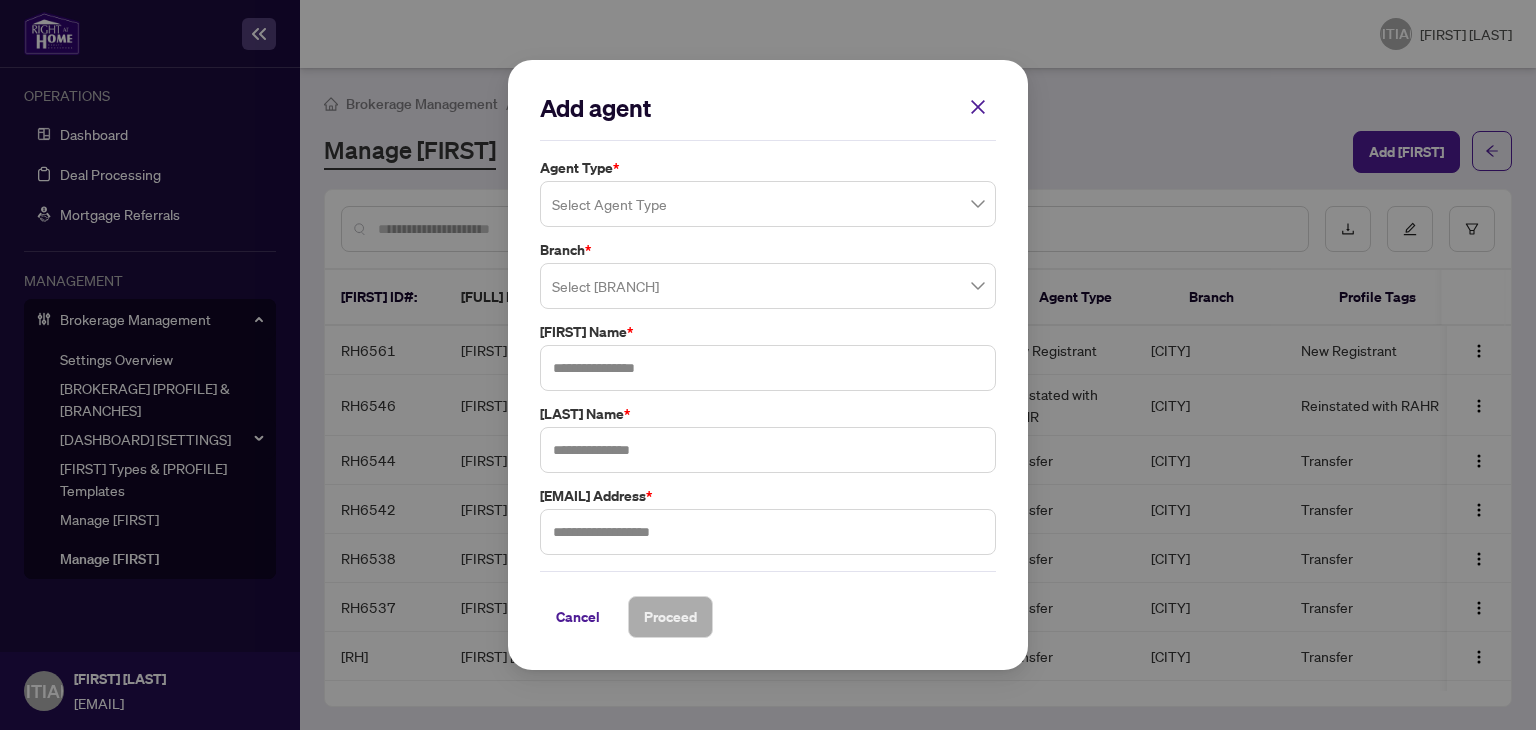 click on "Cancel Proceed" at bounding box center [768, 617] 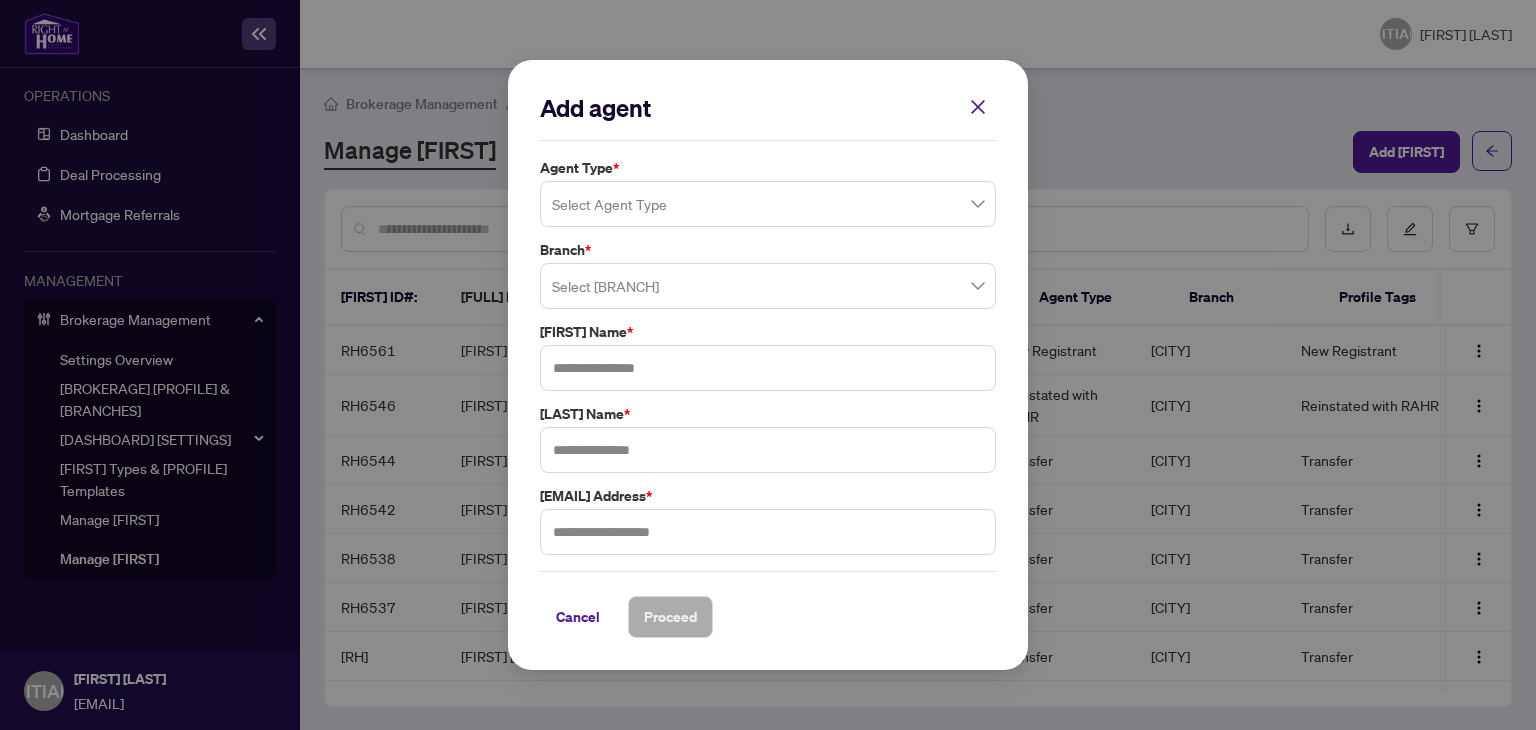 click at bounding box center (768, 204) 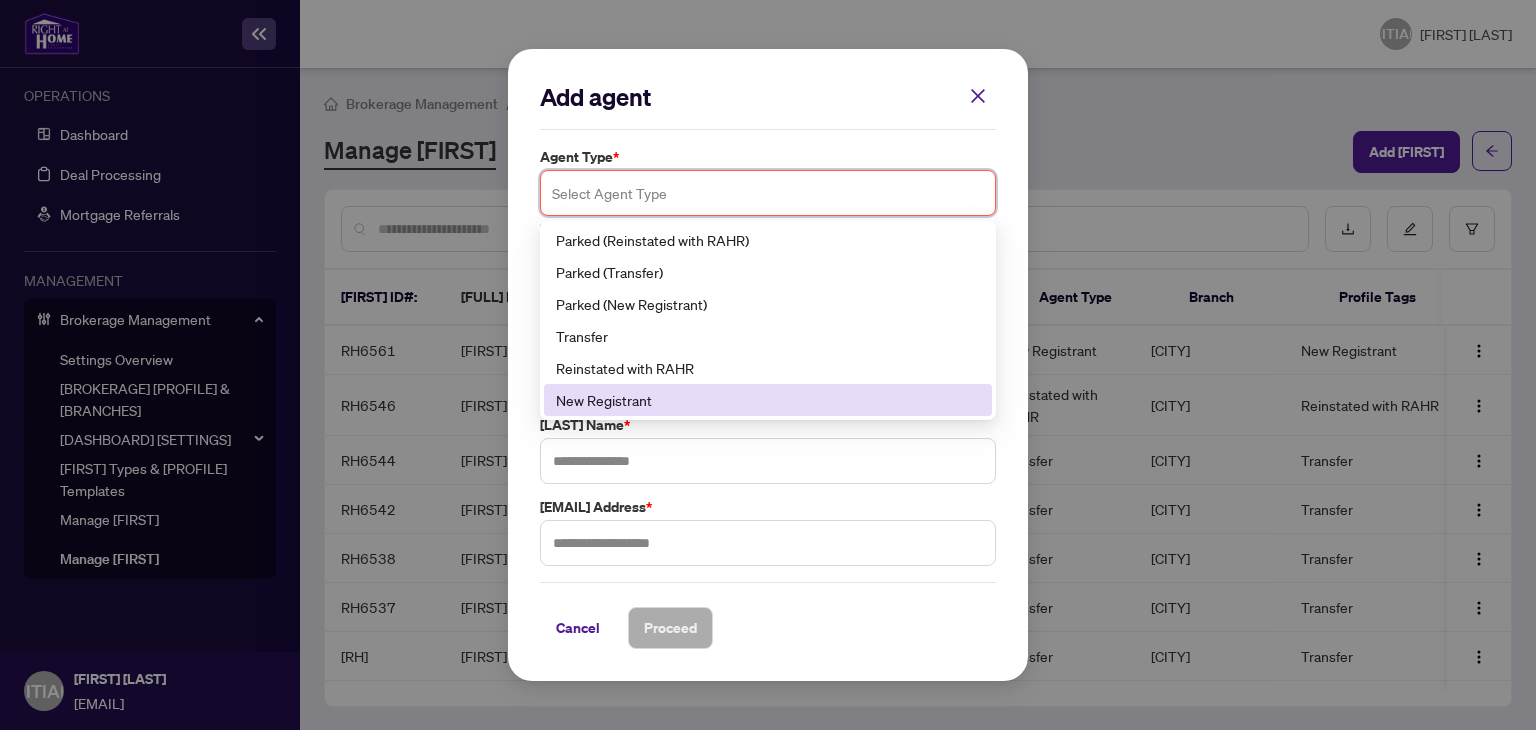 click at bounding box center [768, 193] 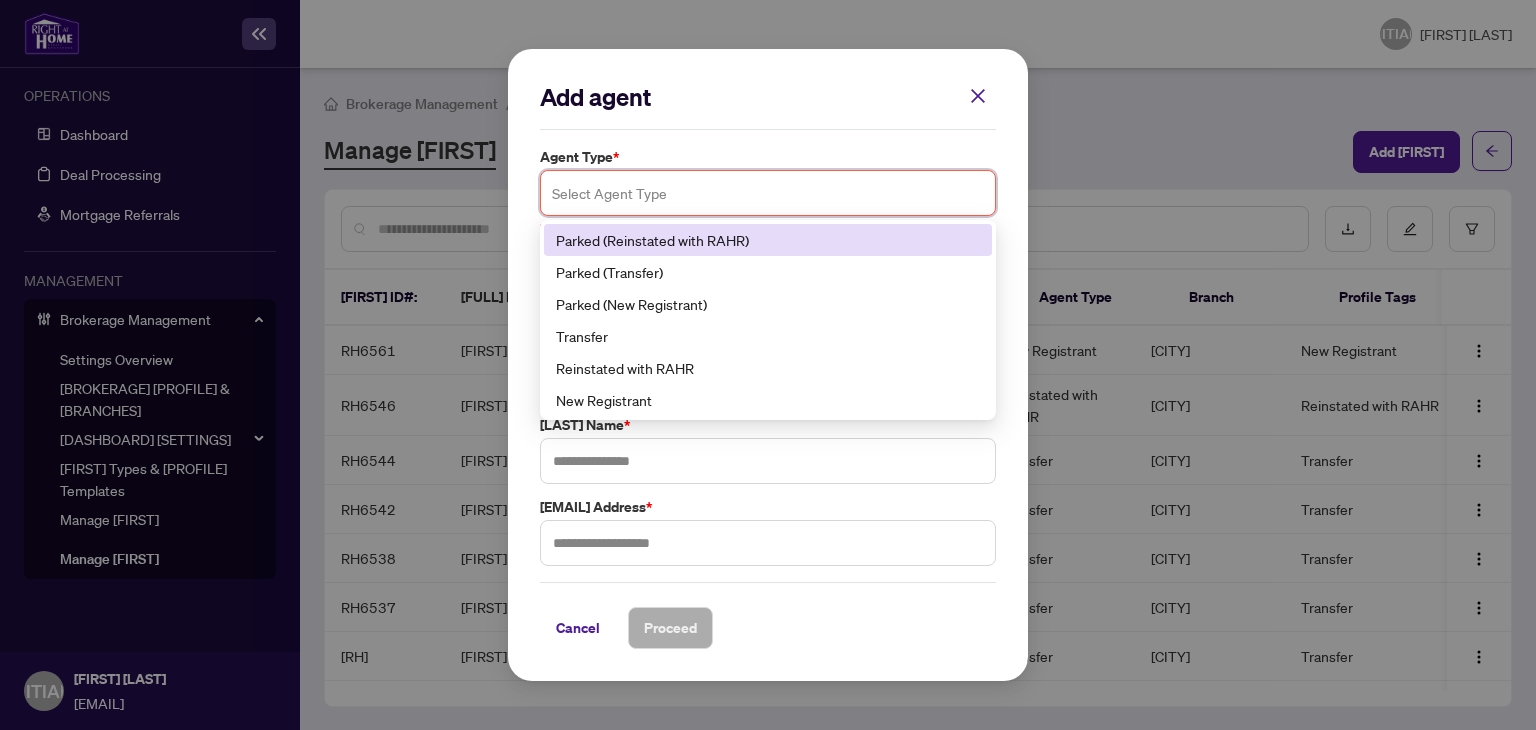 click on "Parked (Reinstated with RAHR)" at bounding box center [768, 240] 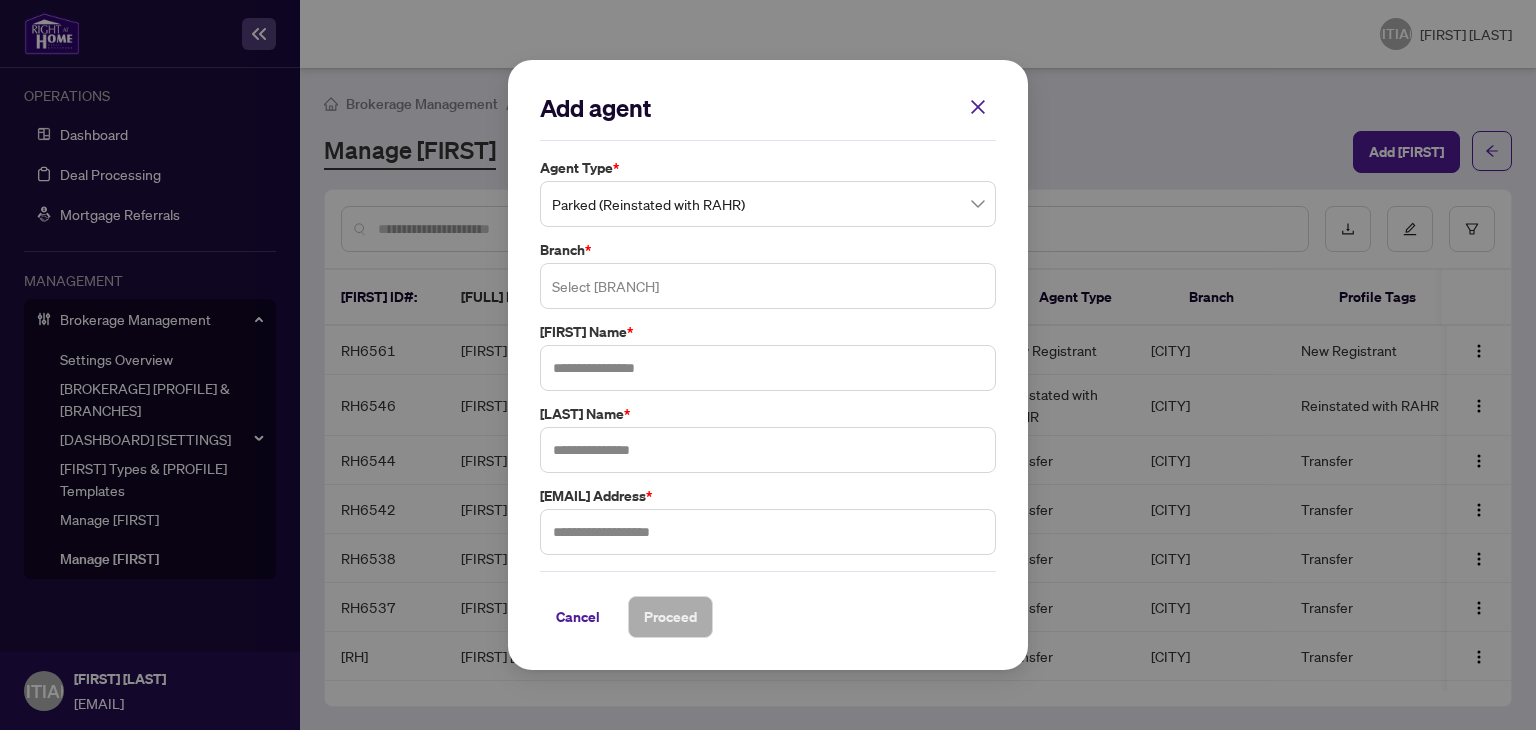 click at bounding box center [768, 286] 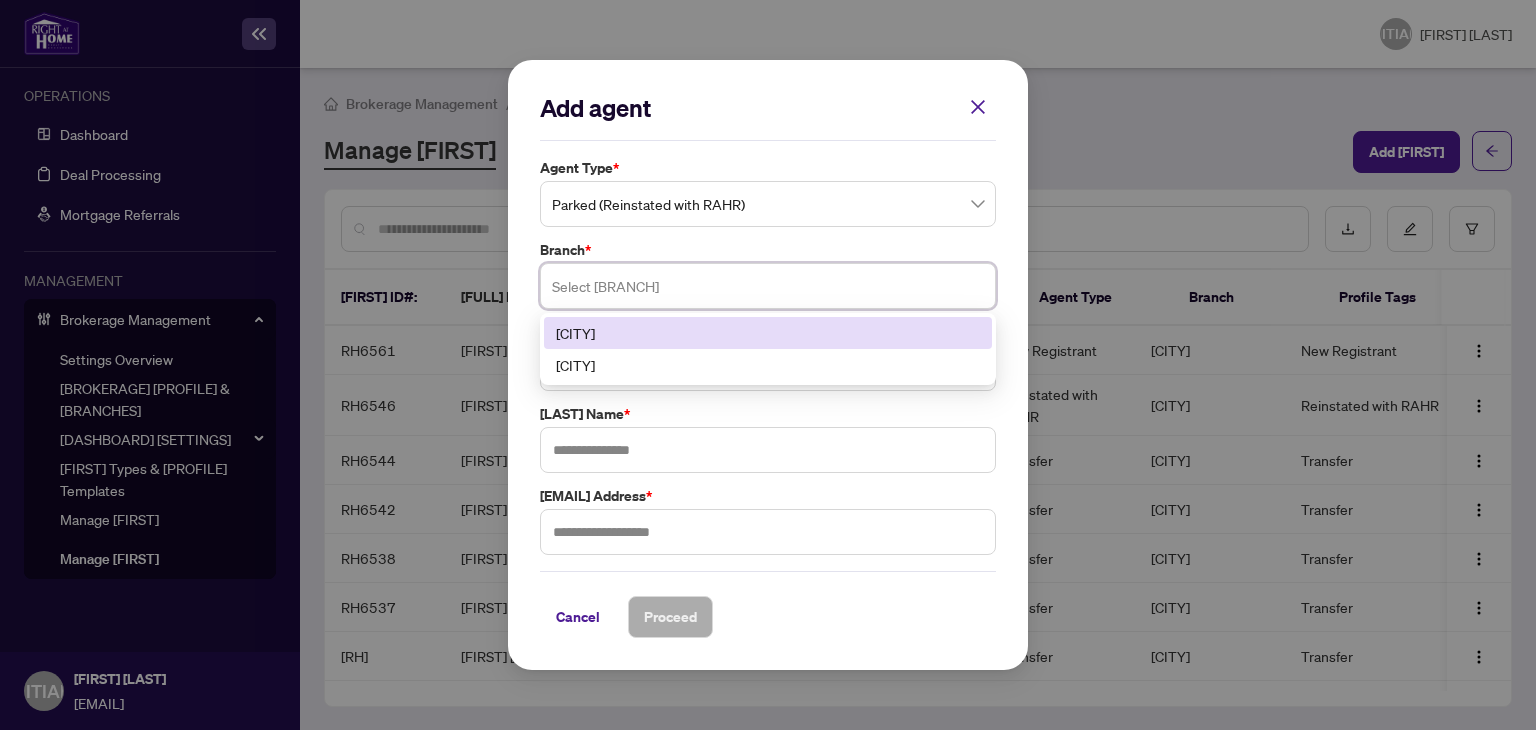 click on "[CITY]" at bounding box center (768, 333) 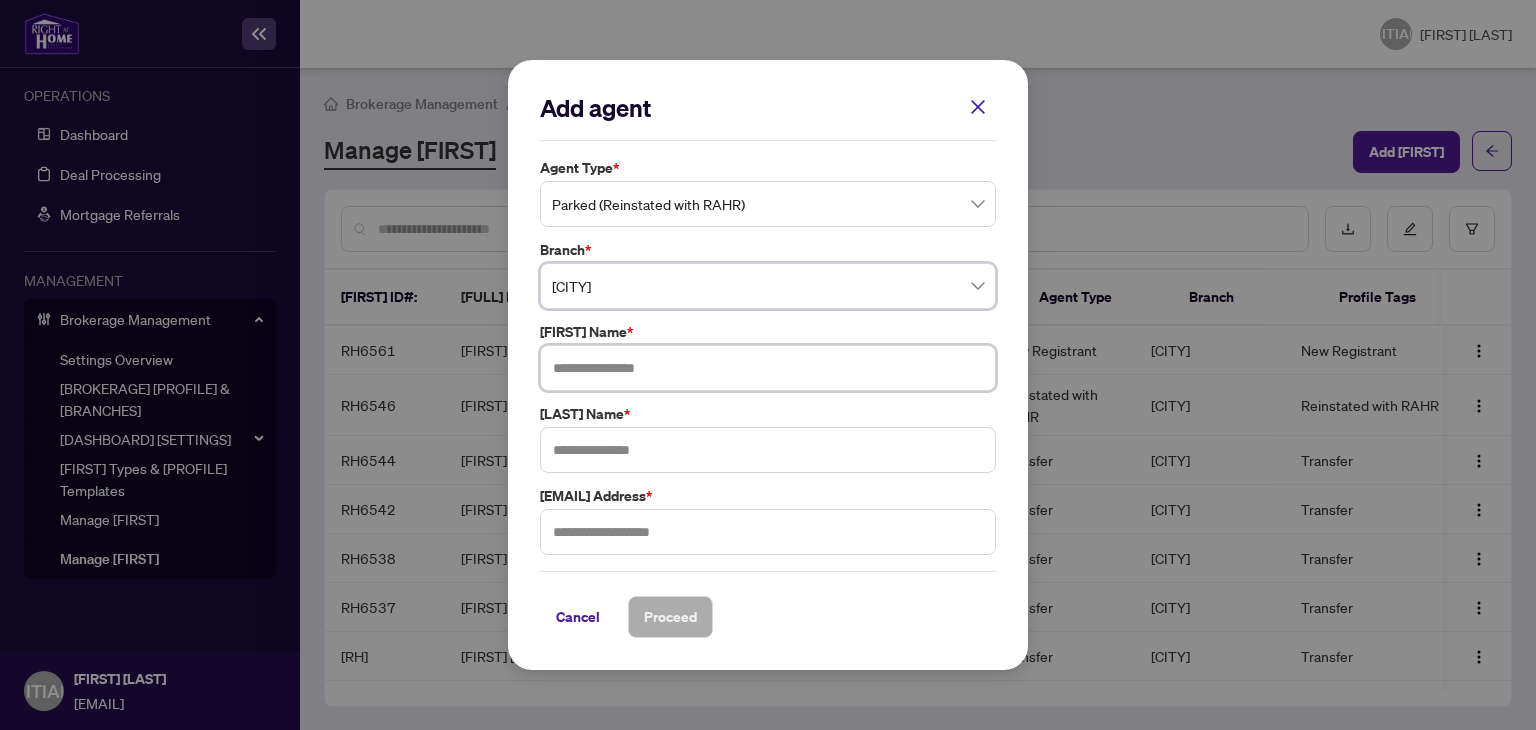 click at bounding box center (768, 368) 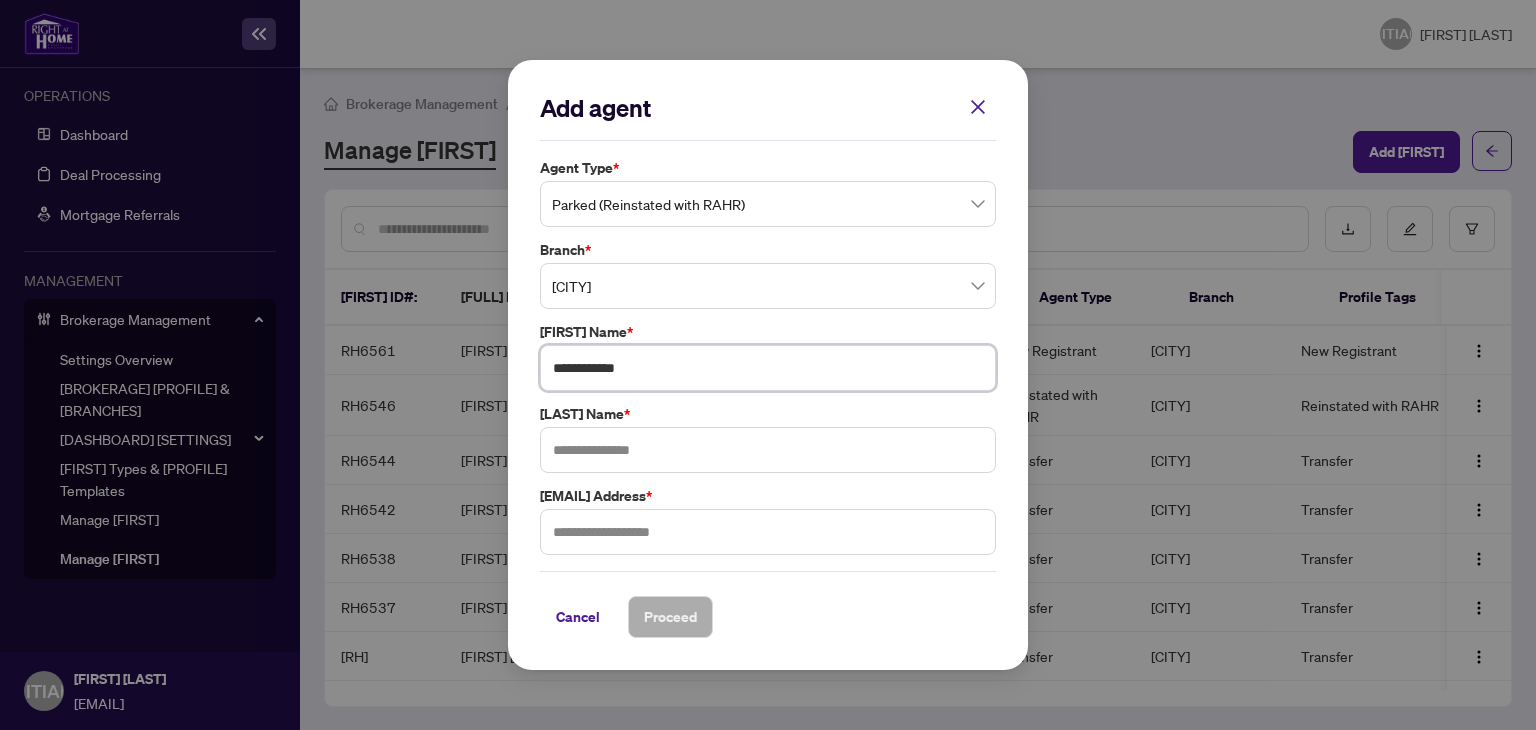 type on "**********" 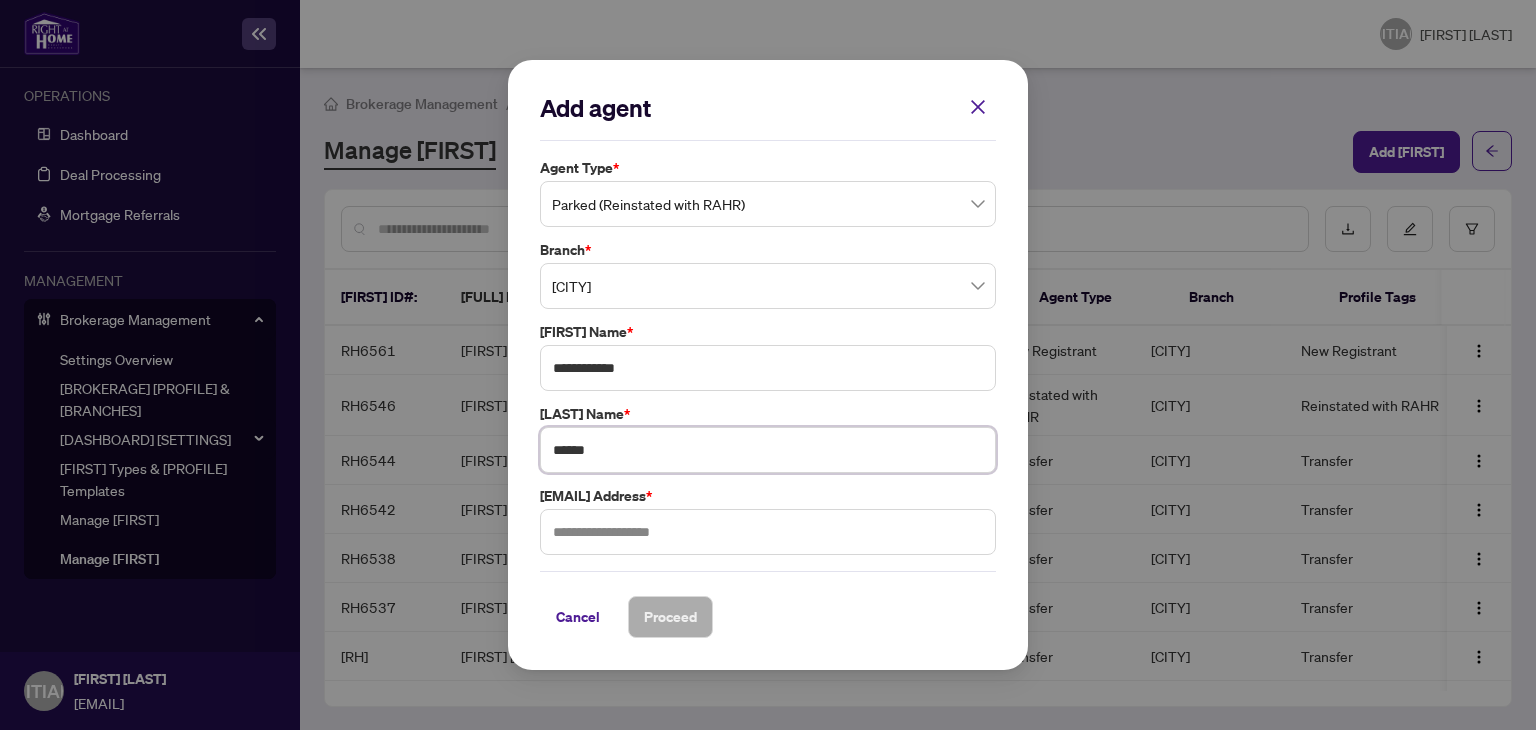 type on "******" 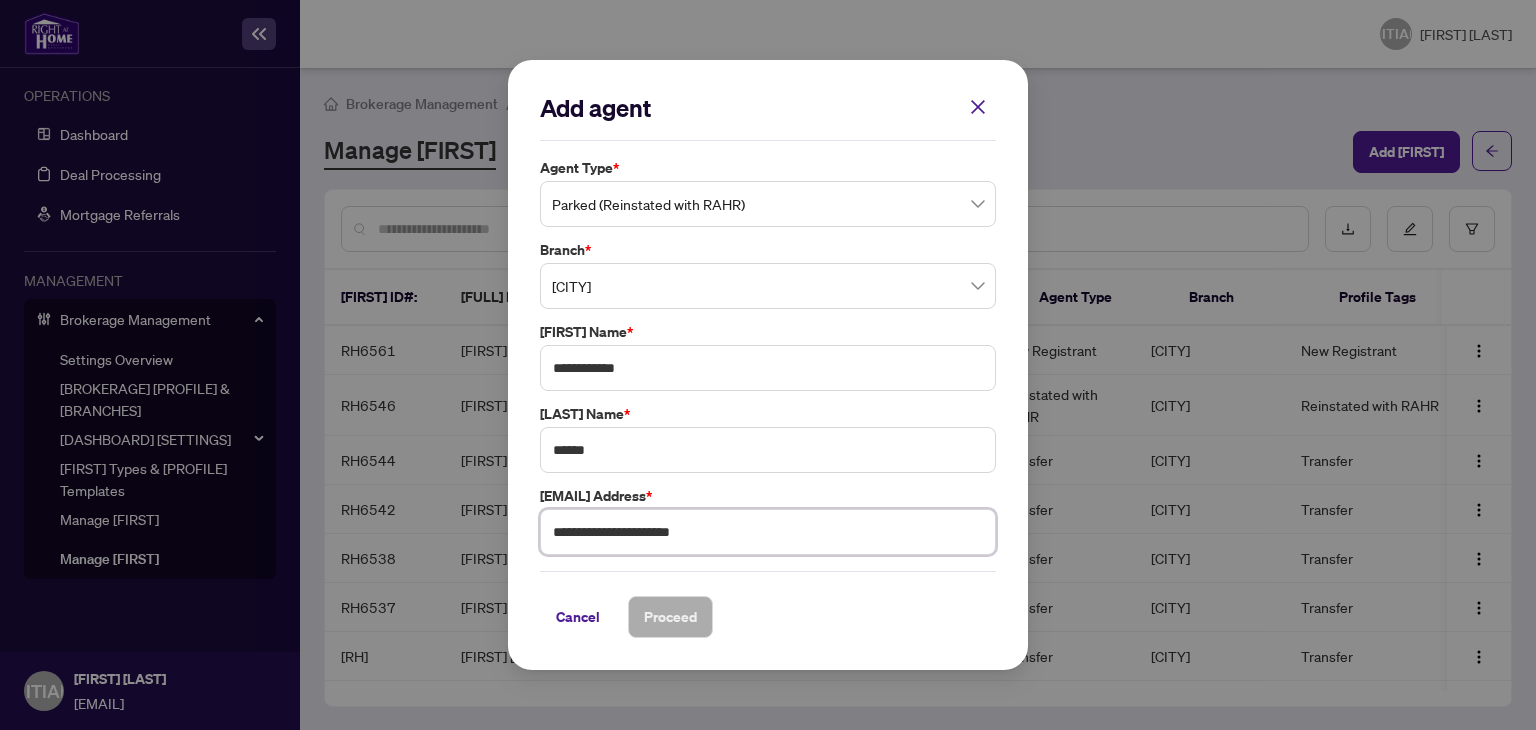 click on "**********" at bounding box center [768, 532] 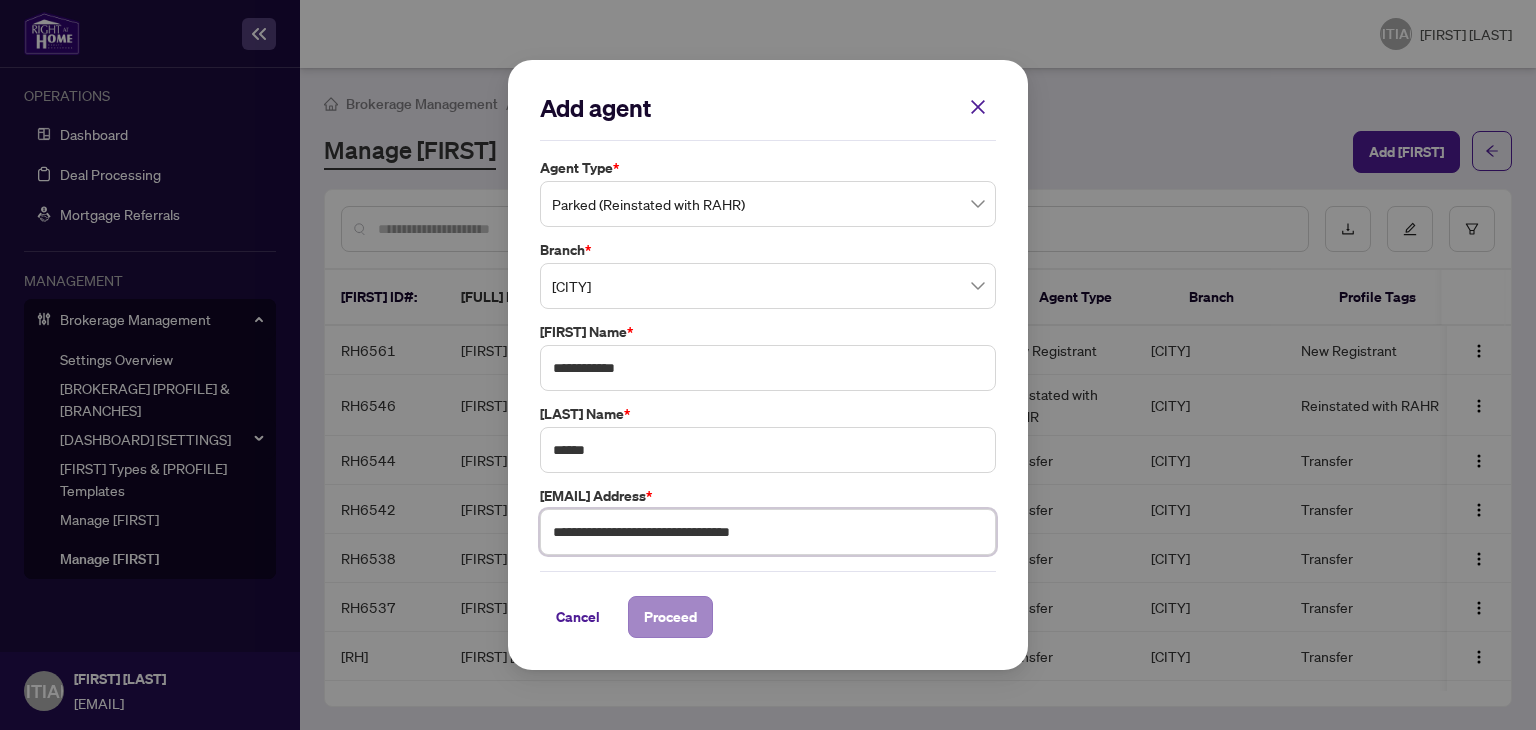 type on "**********" 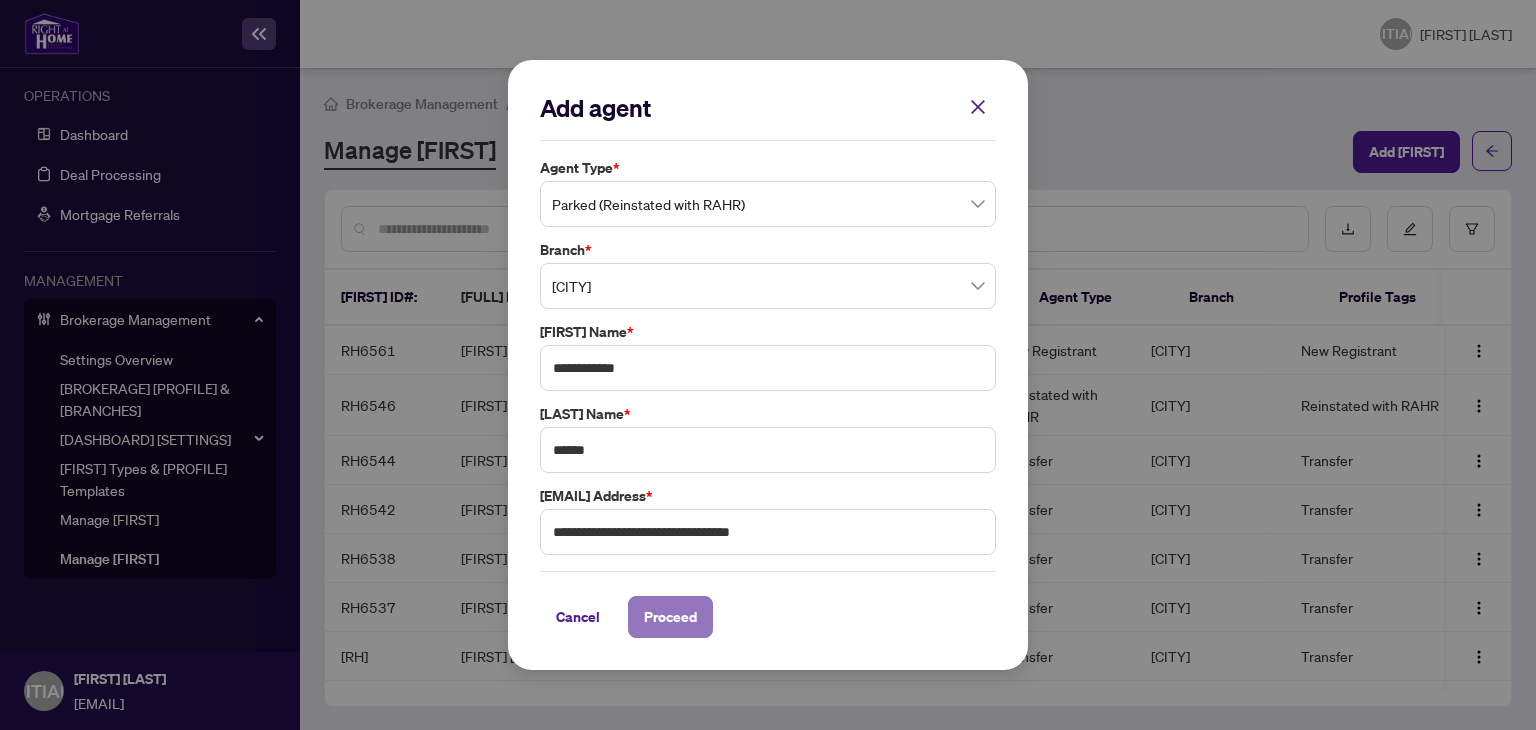 click on "Proceed" at bounding box center [670, 617] 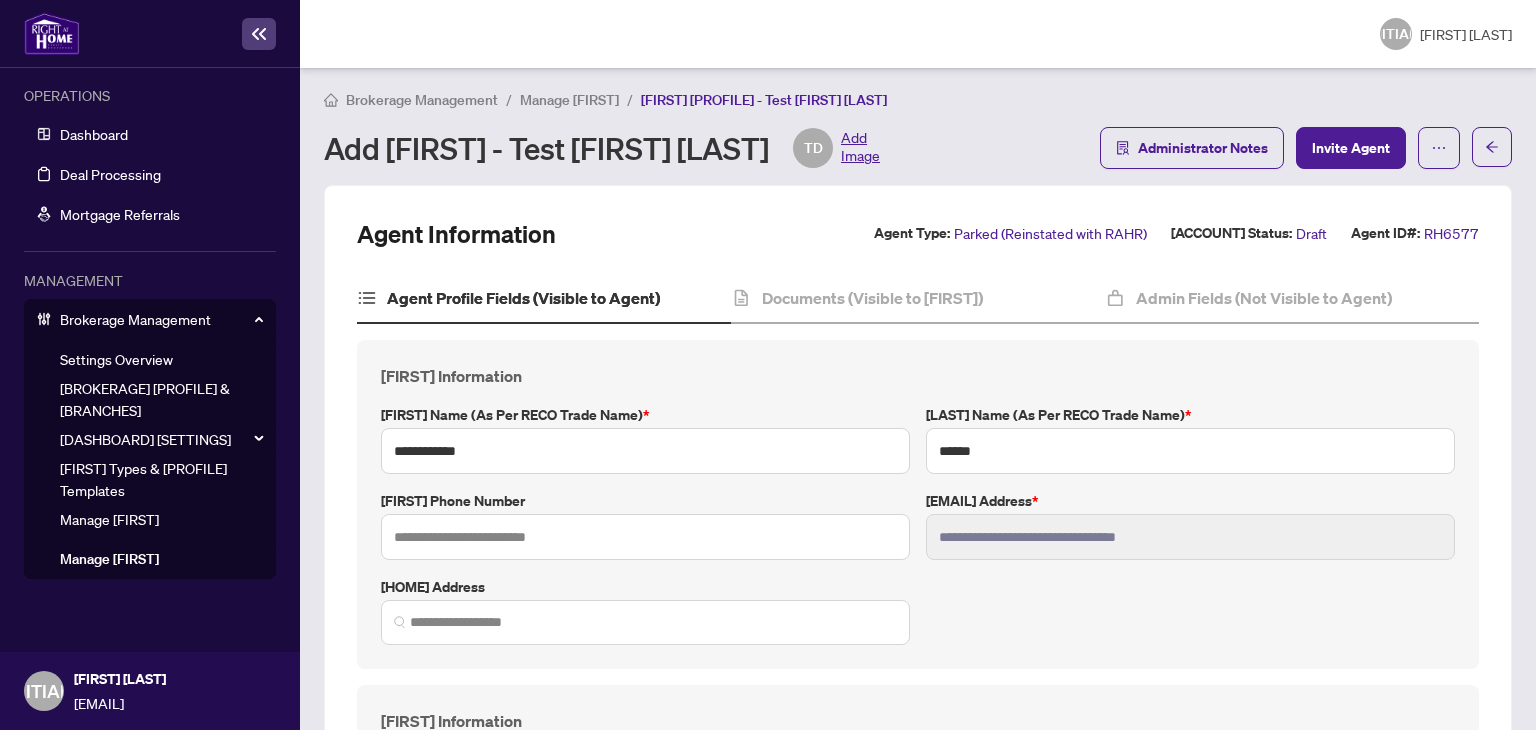 scroll, scrollTop: 0, scrollLeft: 0, axis: both 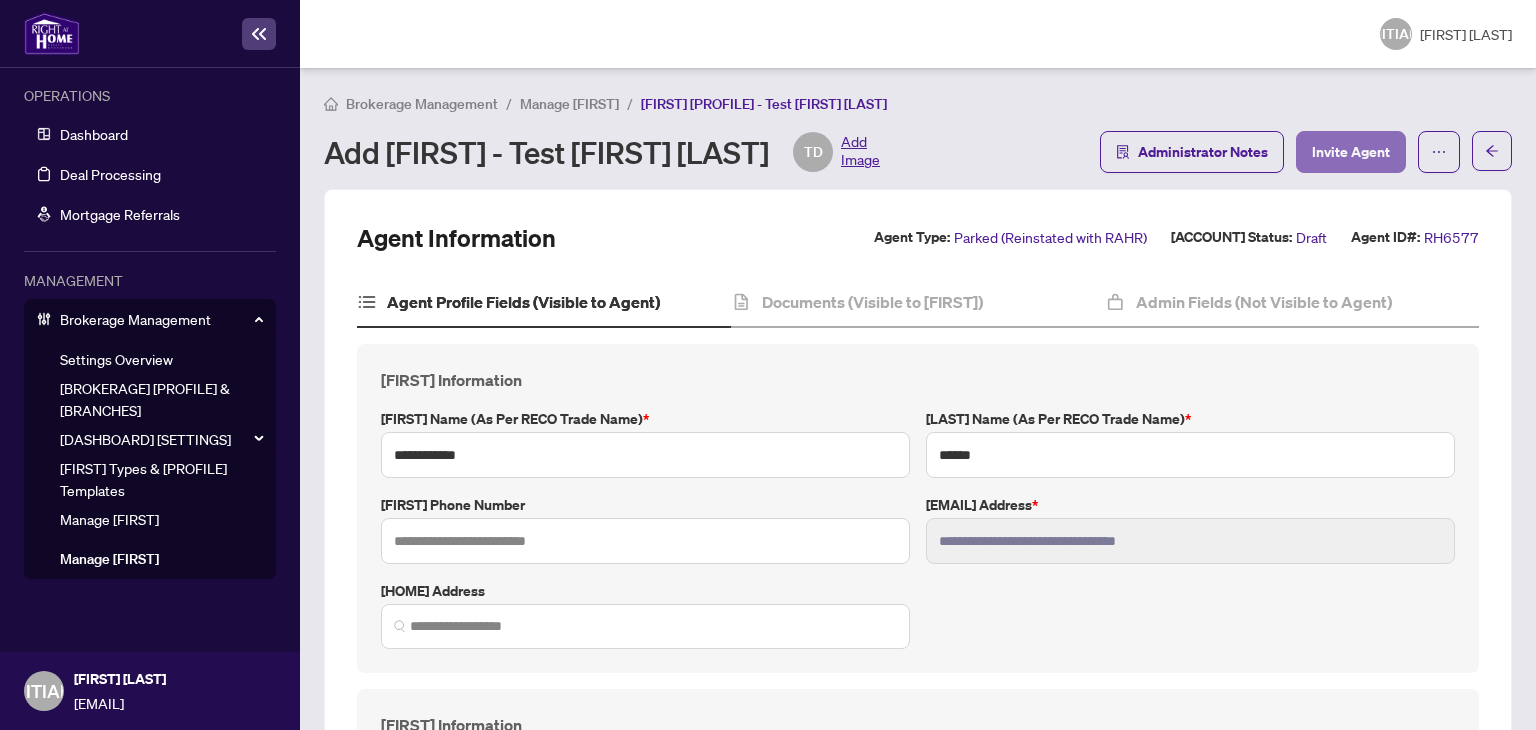 click on "Invite Agent" at bounding box center (1351, 152) 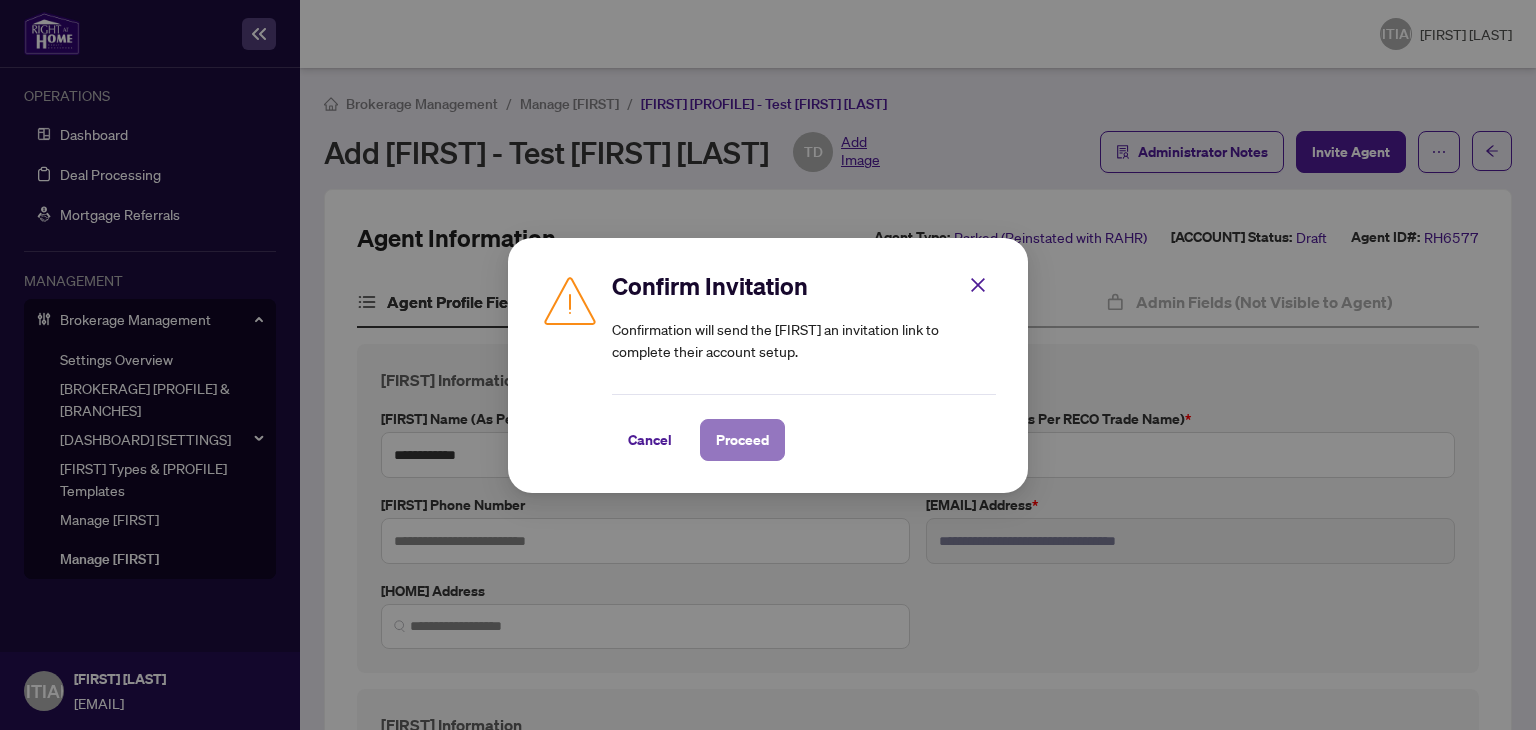 click on "Proceed" at bounding box center [742, 440] 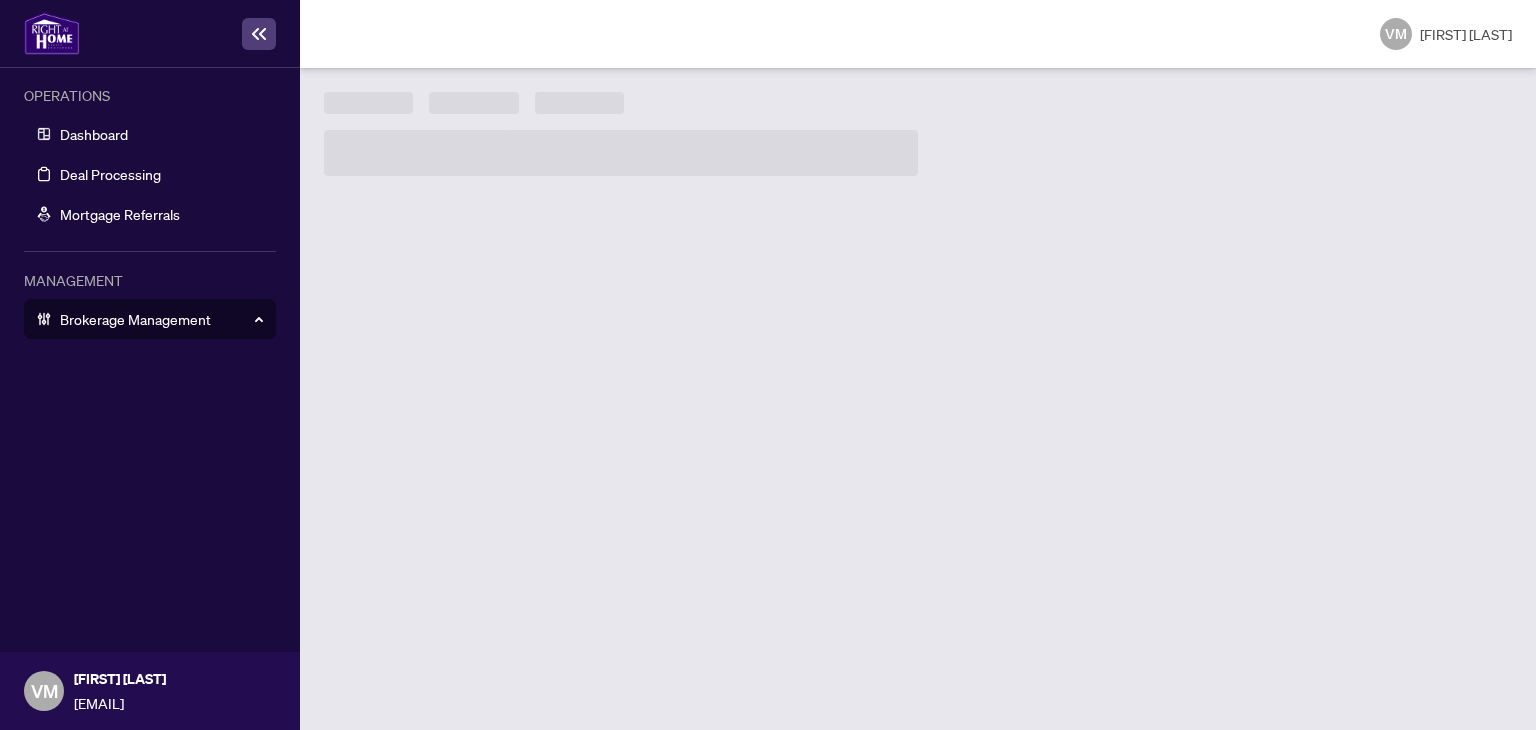 scroll, scrollTop: 0, scrollLeft: 0, axis: both 